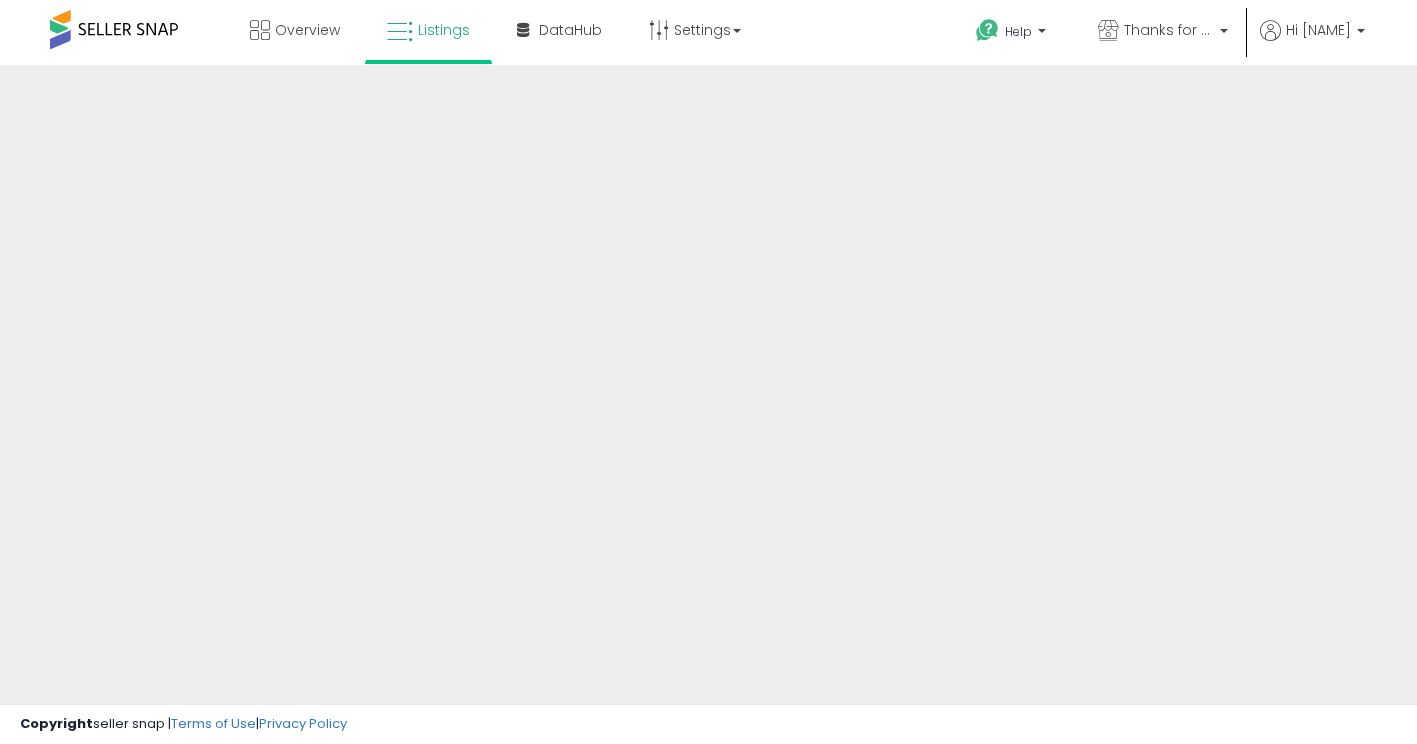 scroll, scrollTop: 0, scrollLeft: 0, axis: both 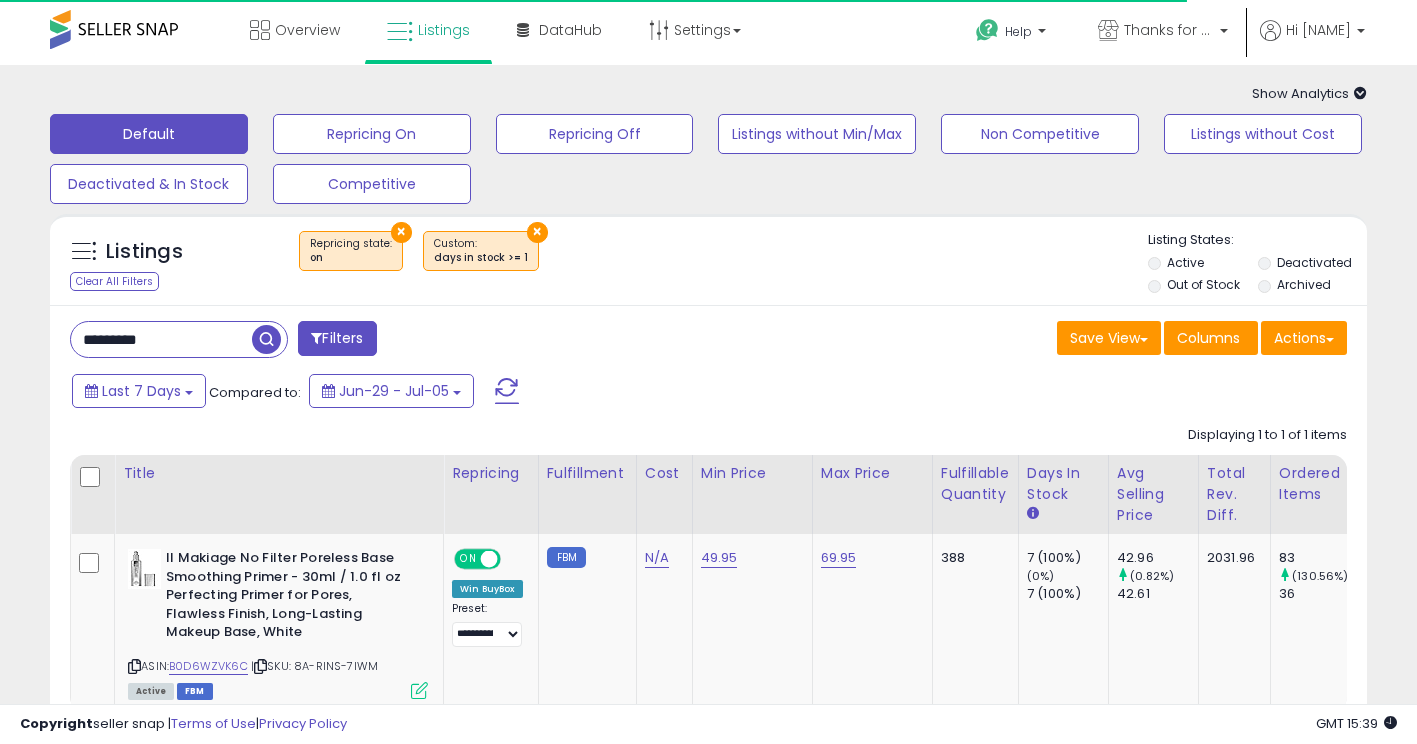 click on "*********" at bounding box center (161, 339) 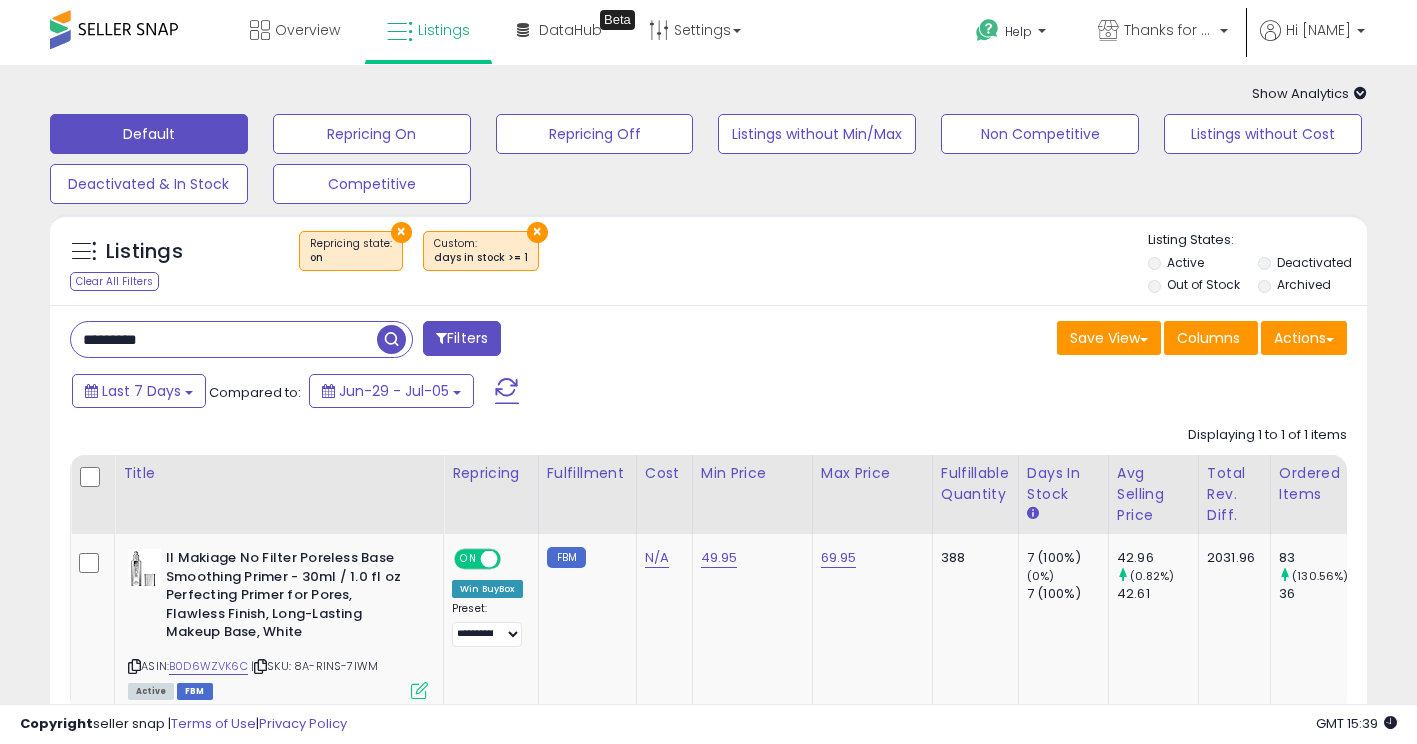 click on "*********" at bounding box center [224, 339] 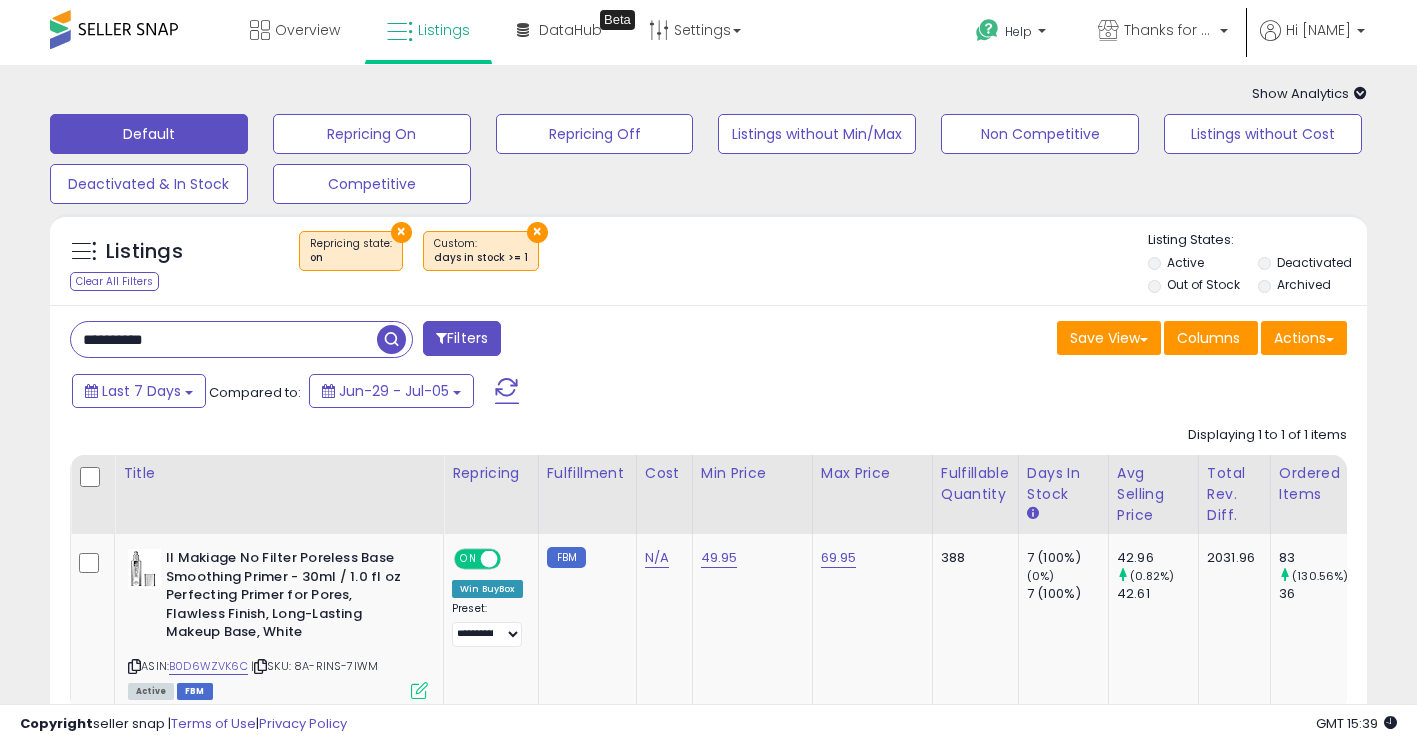 type on "**********" 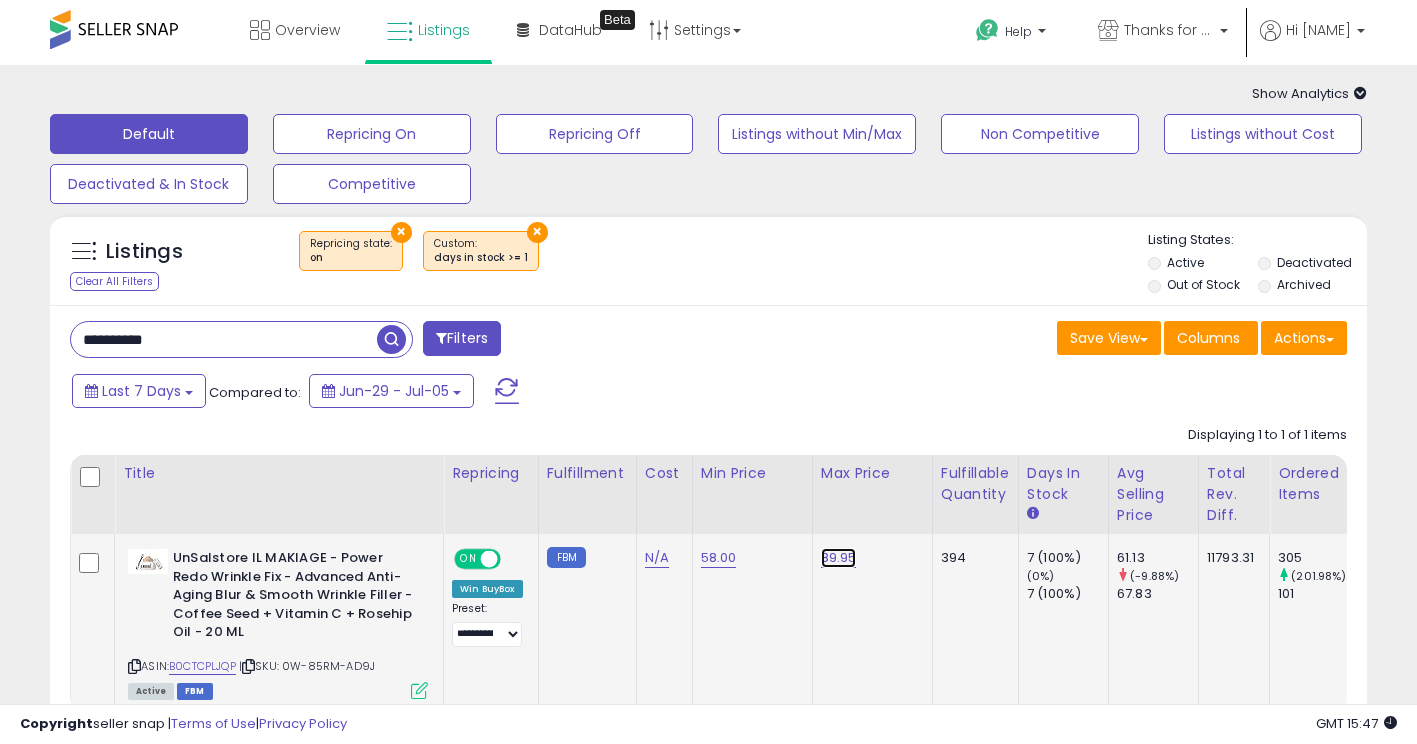 click on "89.95" at bounding box center (839, 558) 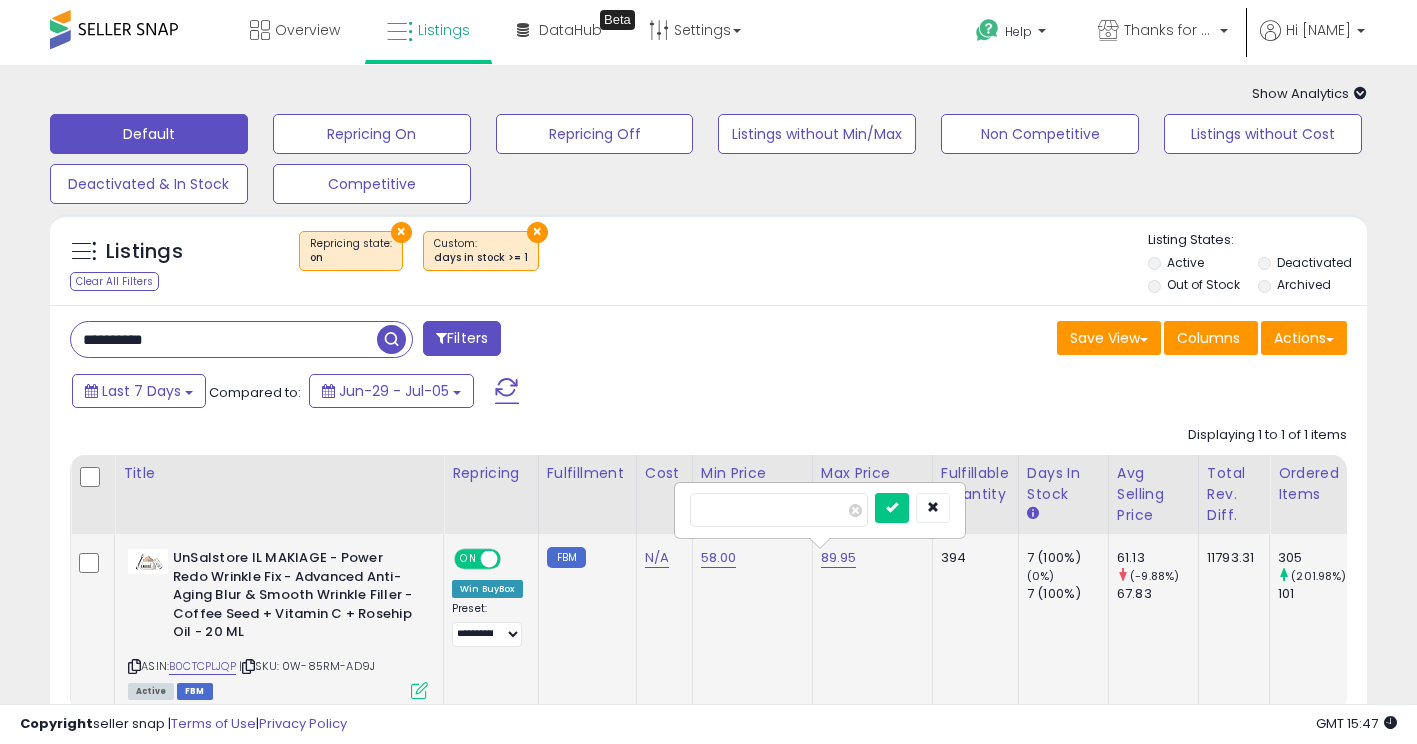 drag, startPoint x: 710, startPoint y: 516, endPoint x: 573, endPoint y: 560, distance: 143.89232 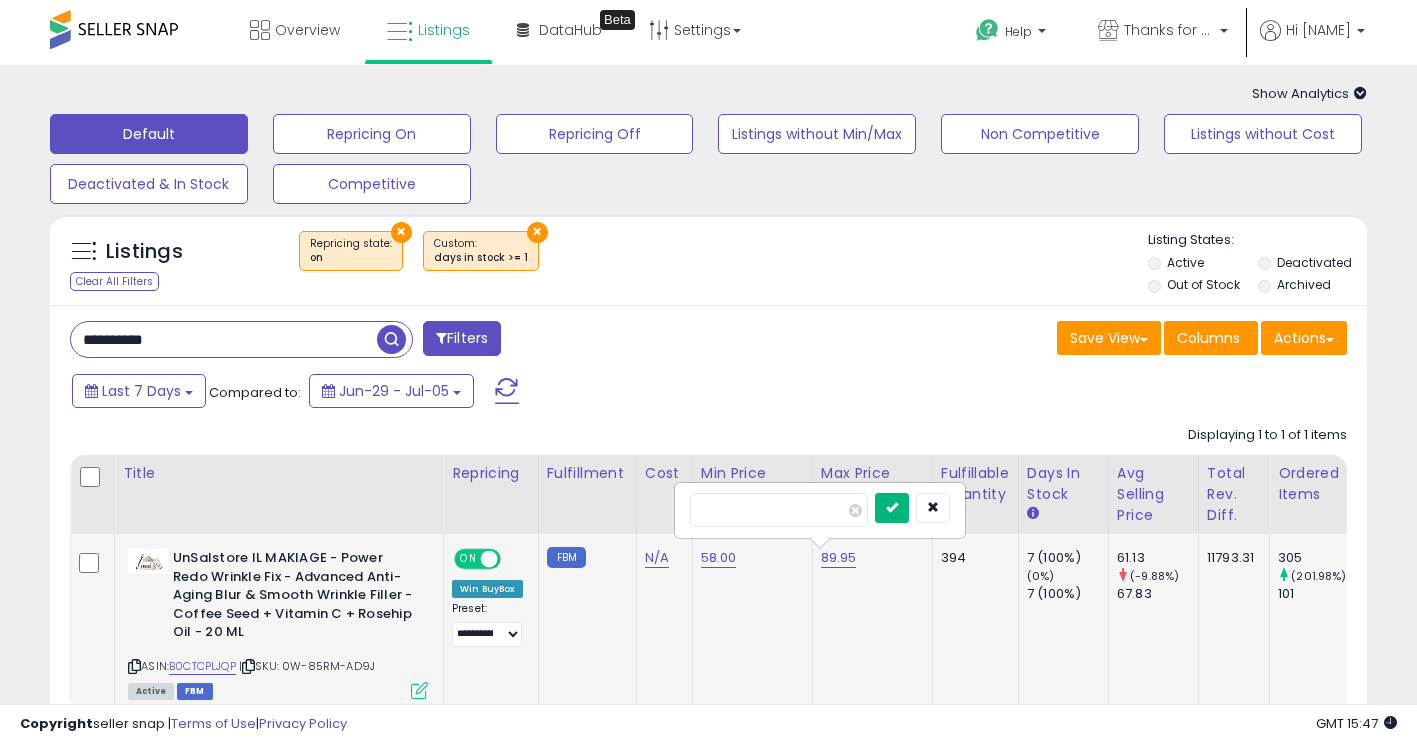 type on "*****" 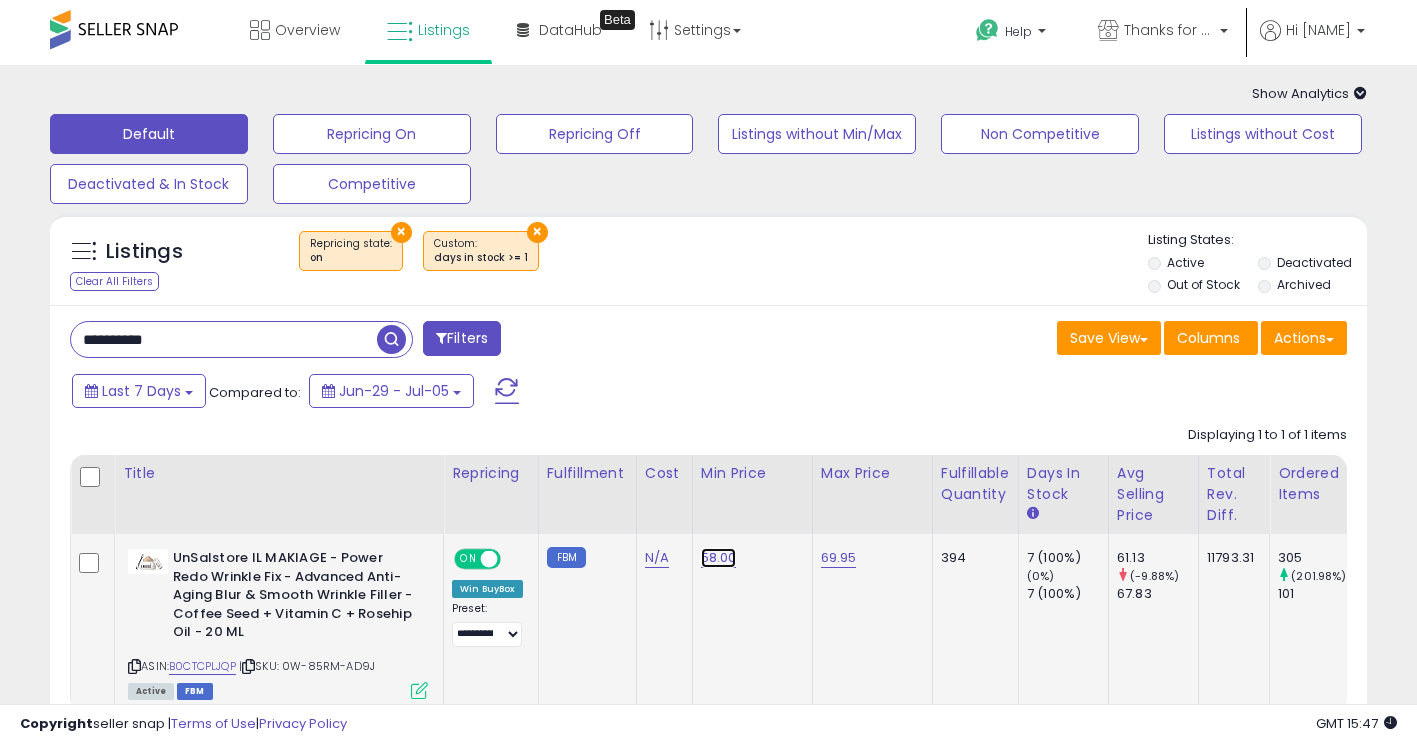 click on "58.00" at bounding box center [719, 558] 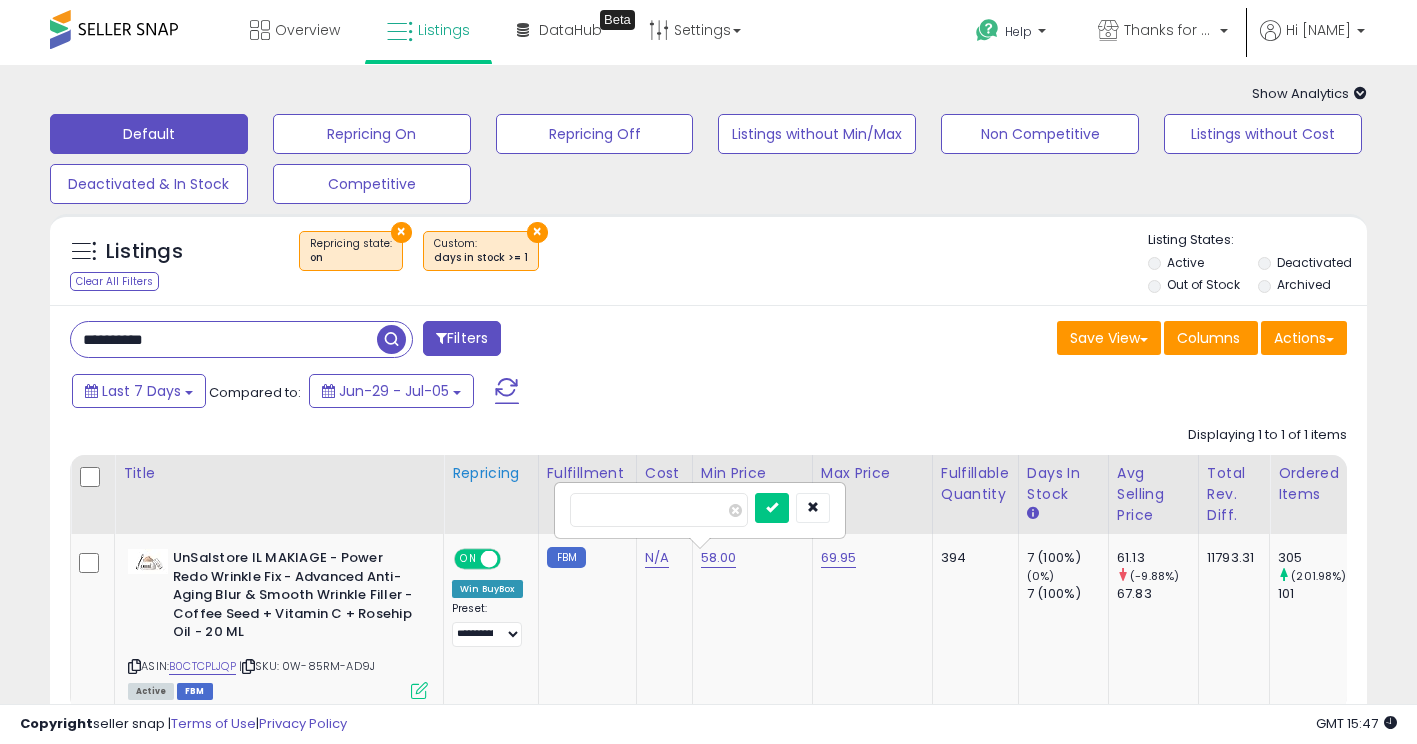 drag, startPoint x: 629, startPoint y: 511, endPoint x: 527, endPoint y: 529, distance: 103.57606 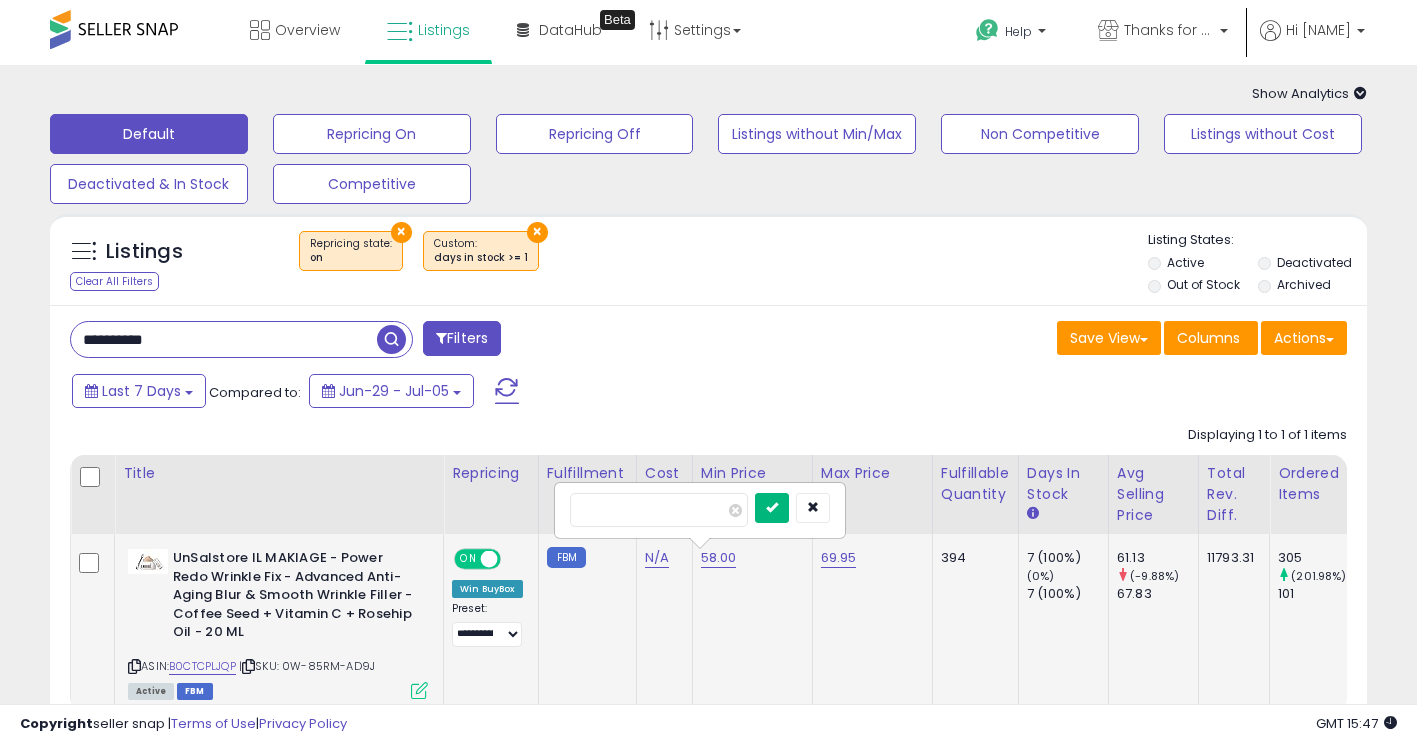 type on "**" 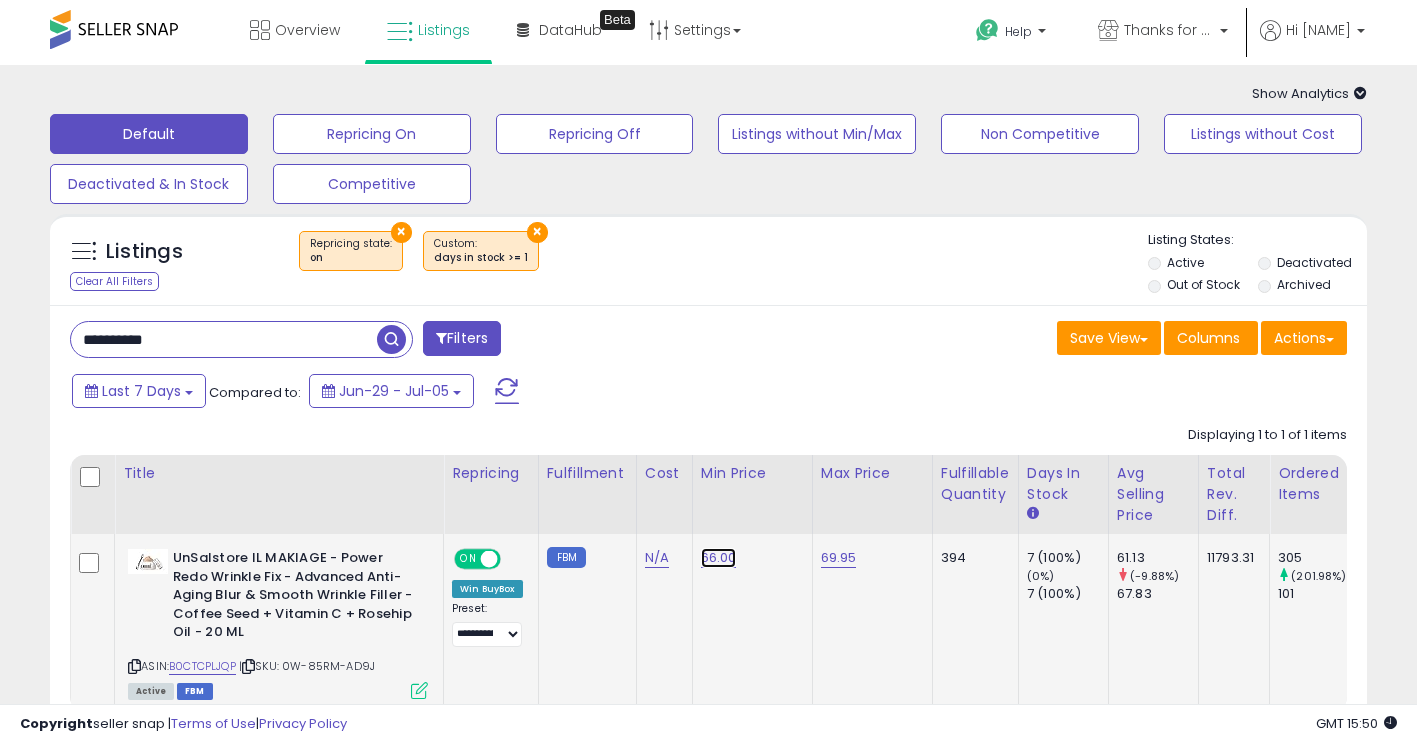 click on "66.00" at bounding box center [719, 558] 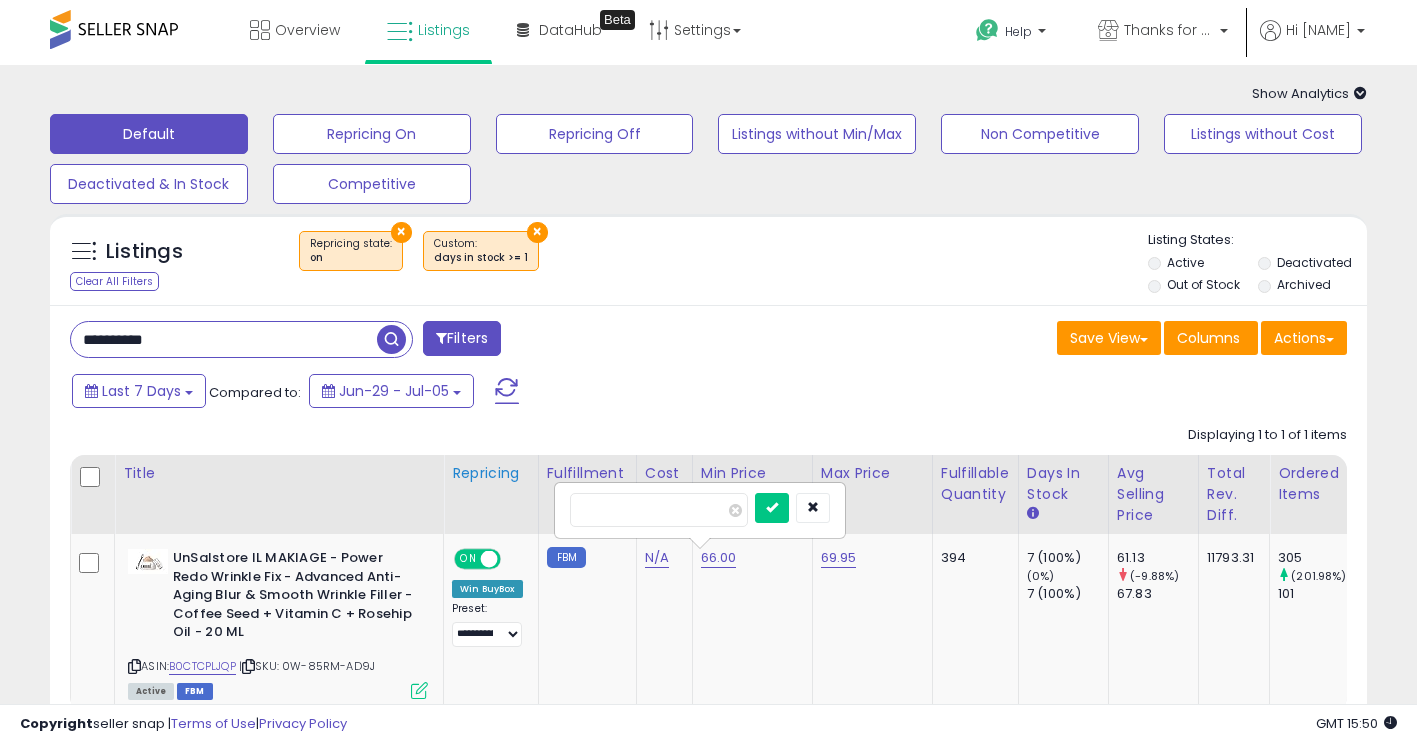 drag, startPoint x: 618, startPoint y: 510, endPoint x: 498, endPoint y: 493, distance: 121.19818 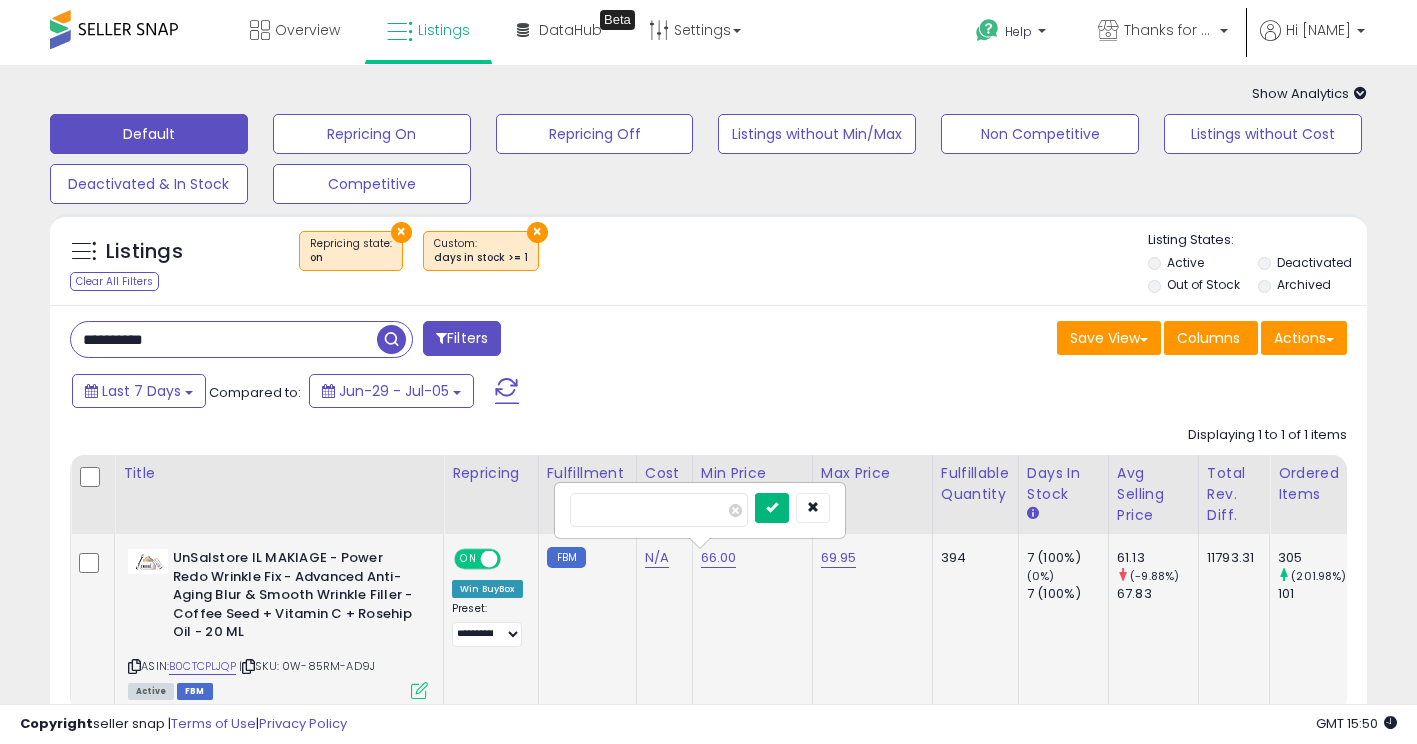 type on "**" 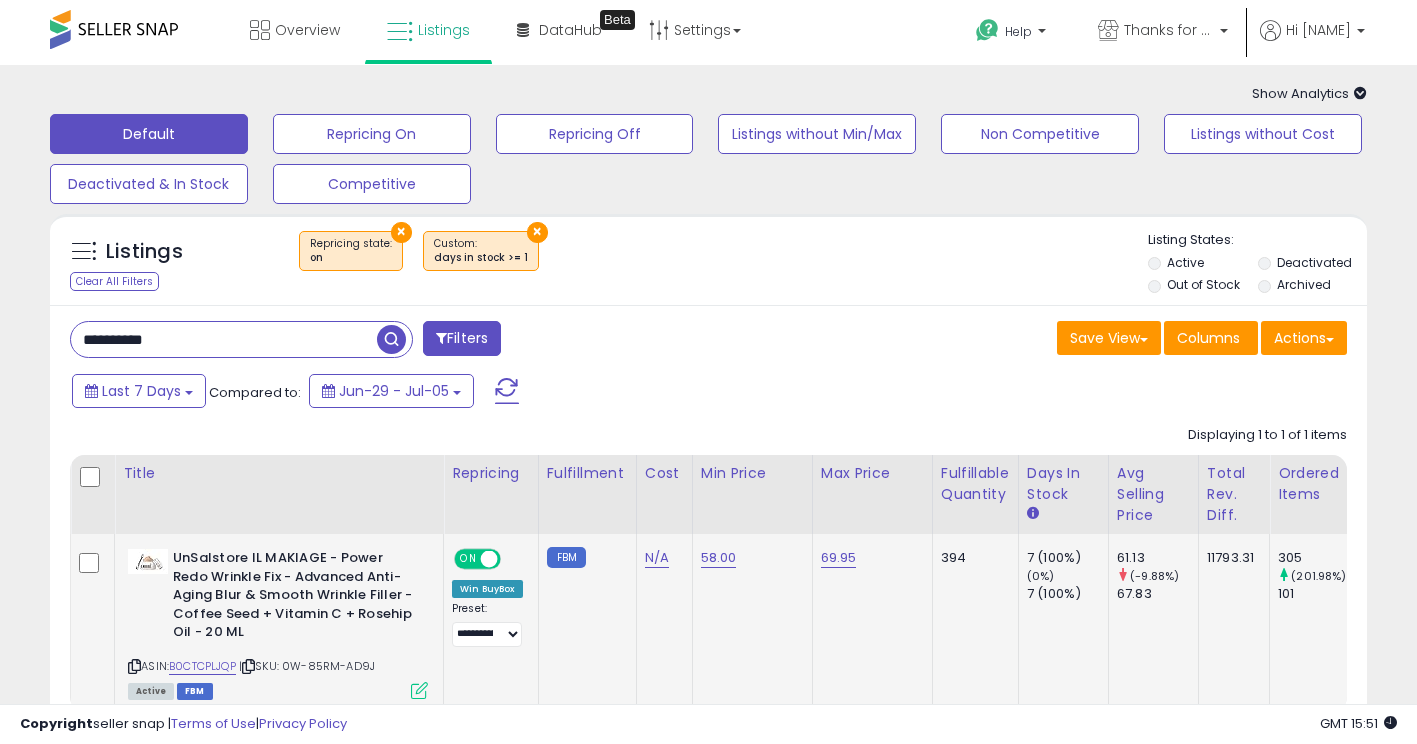 click on "**********" at bounding box center (224, 339) 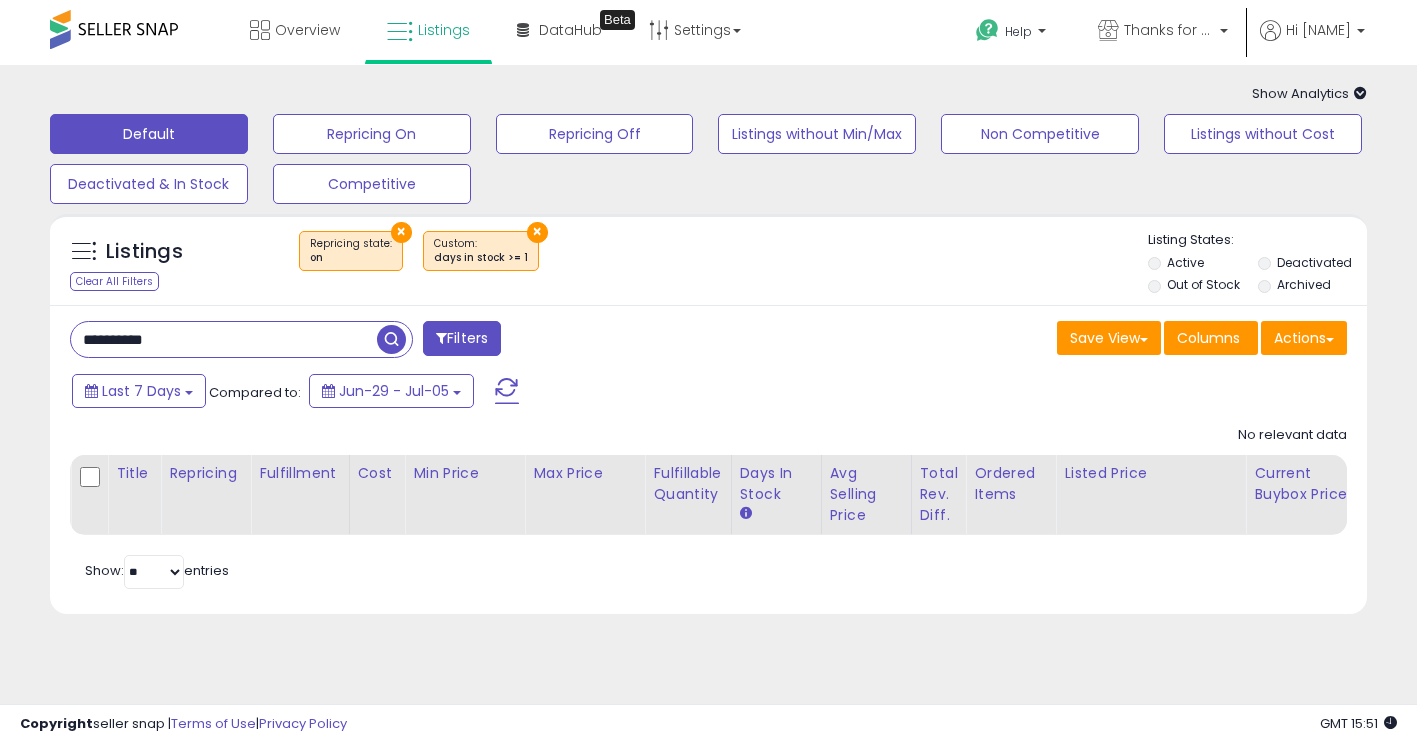 click on "×" at bounding box center (401, 232) 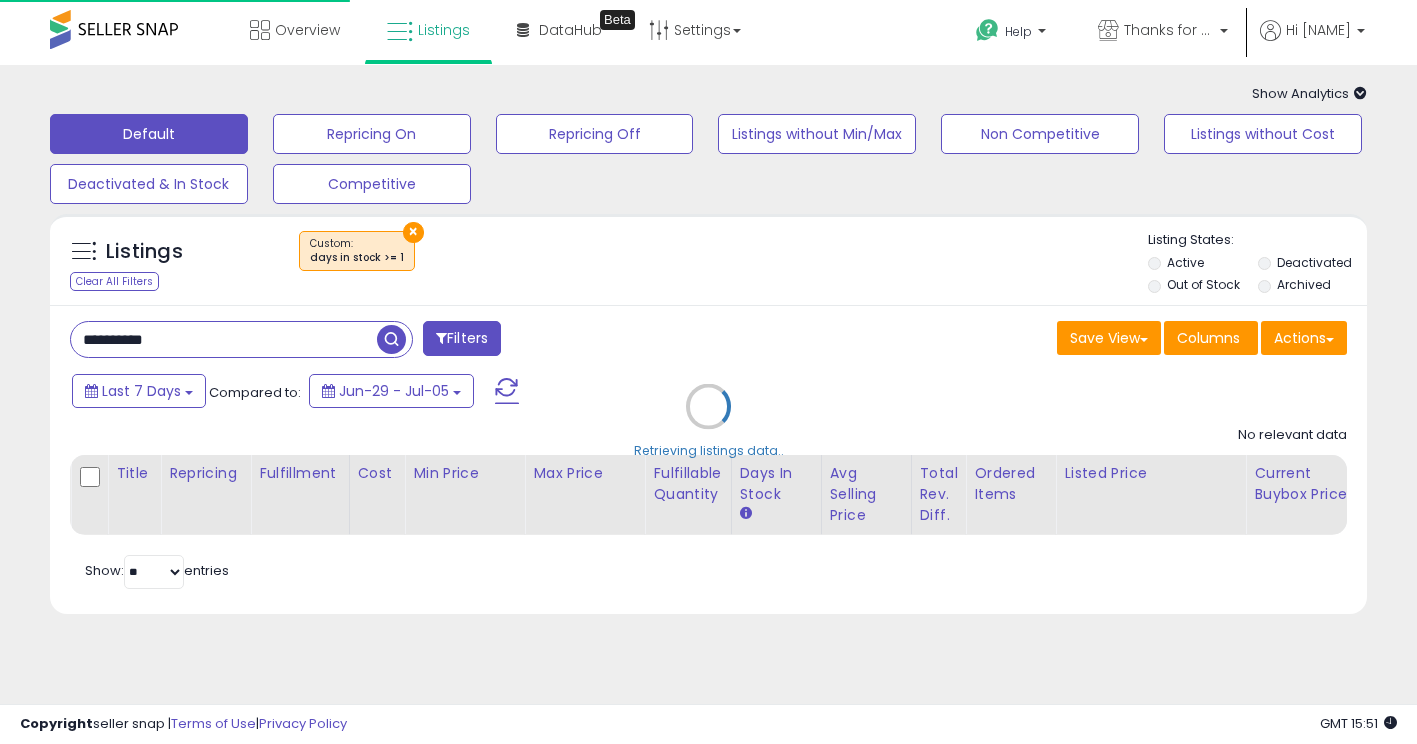 click on "Listings
Clear All Filters
×" at bounding box center (708, 414) 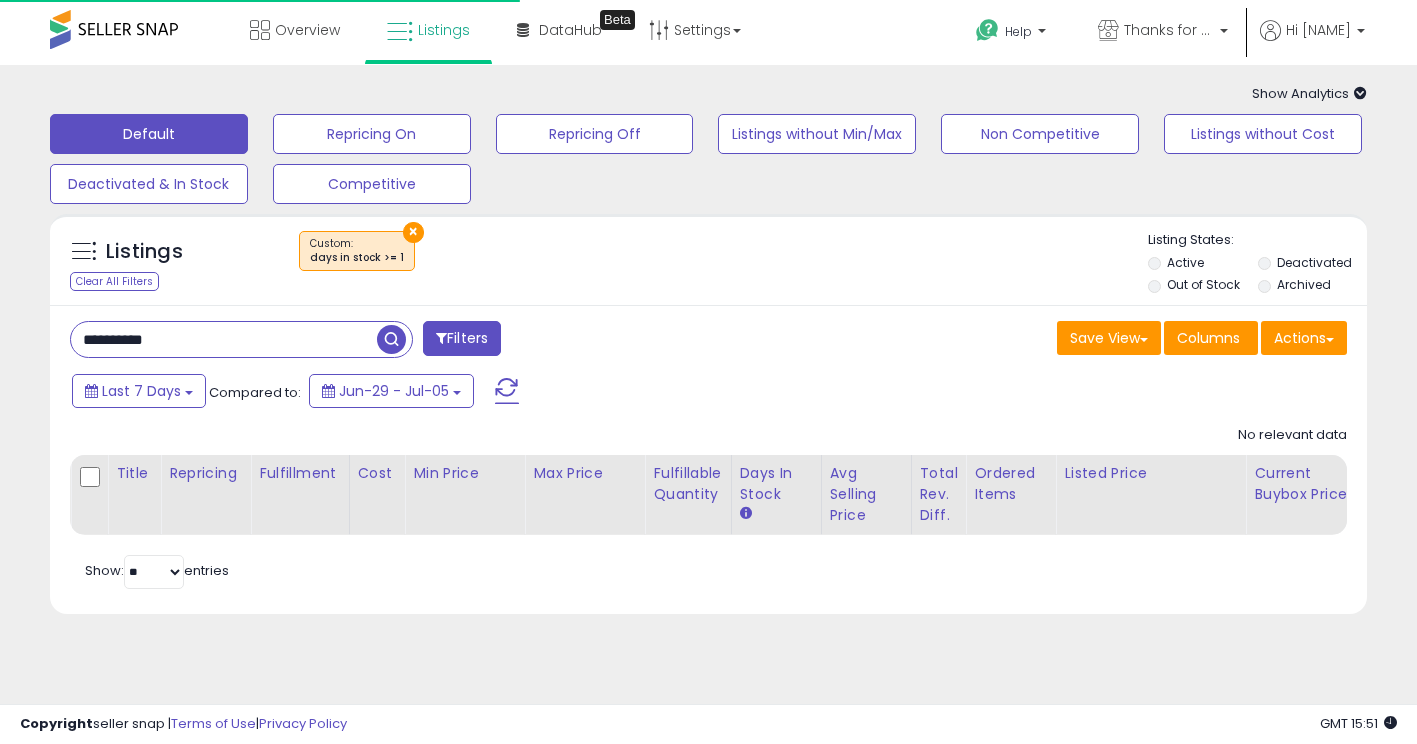 click on "×" at bounding box center [413, 232] 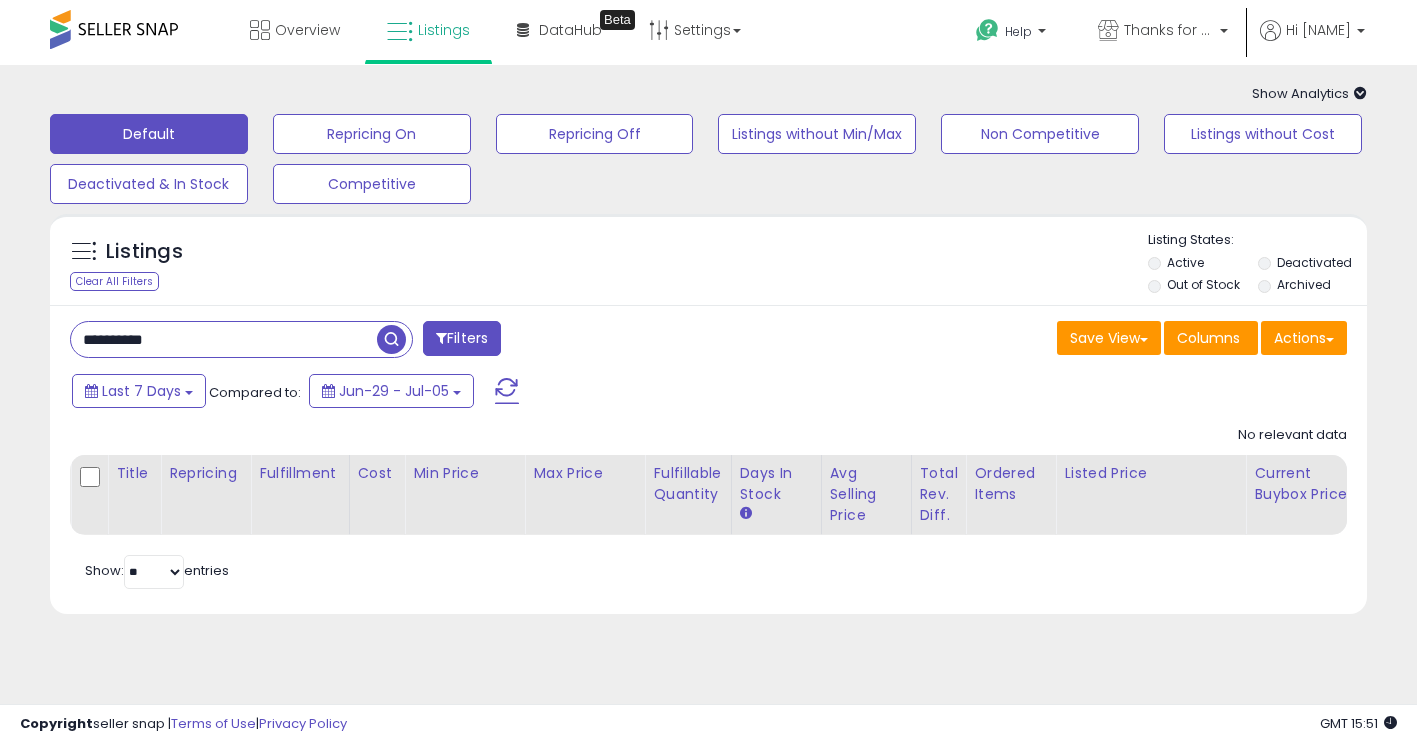 click at bounding box center (507, 391) 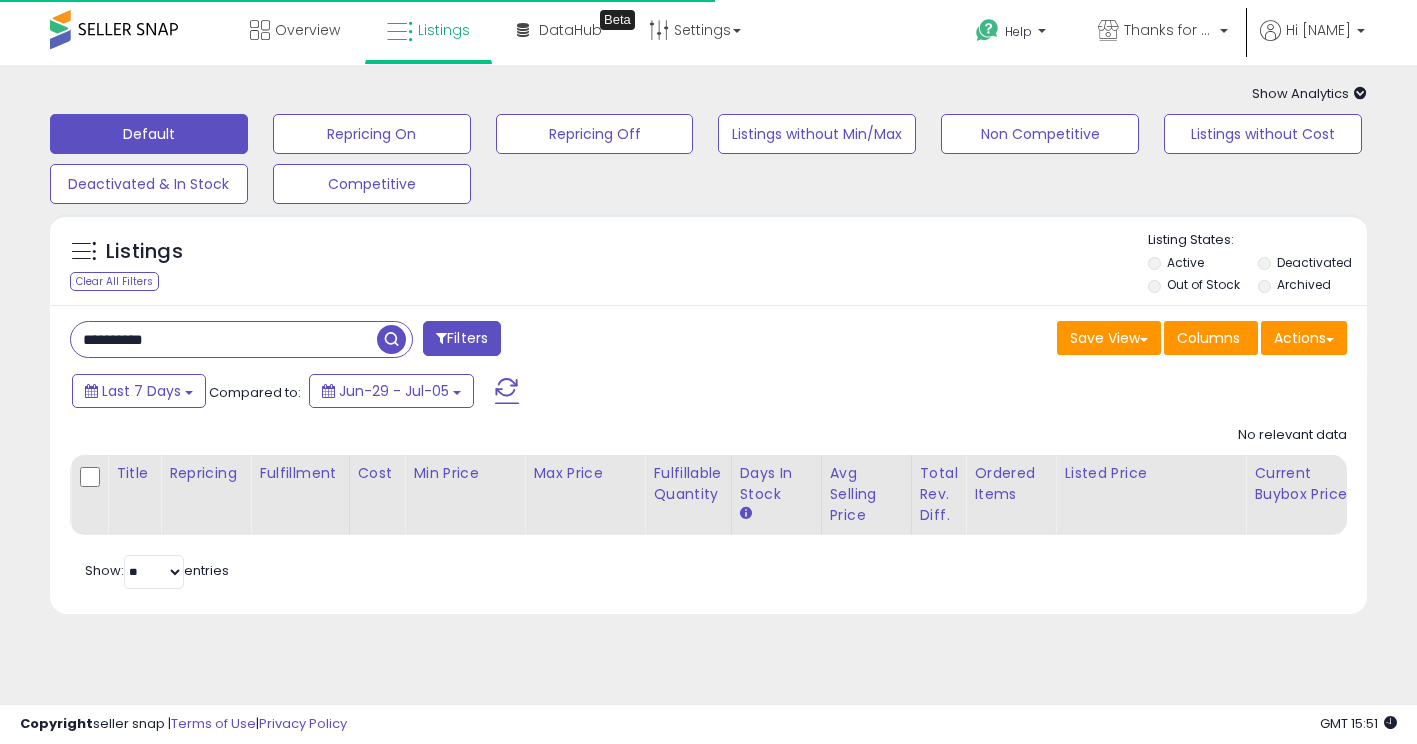 click at bounding box center [391, 339] 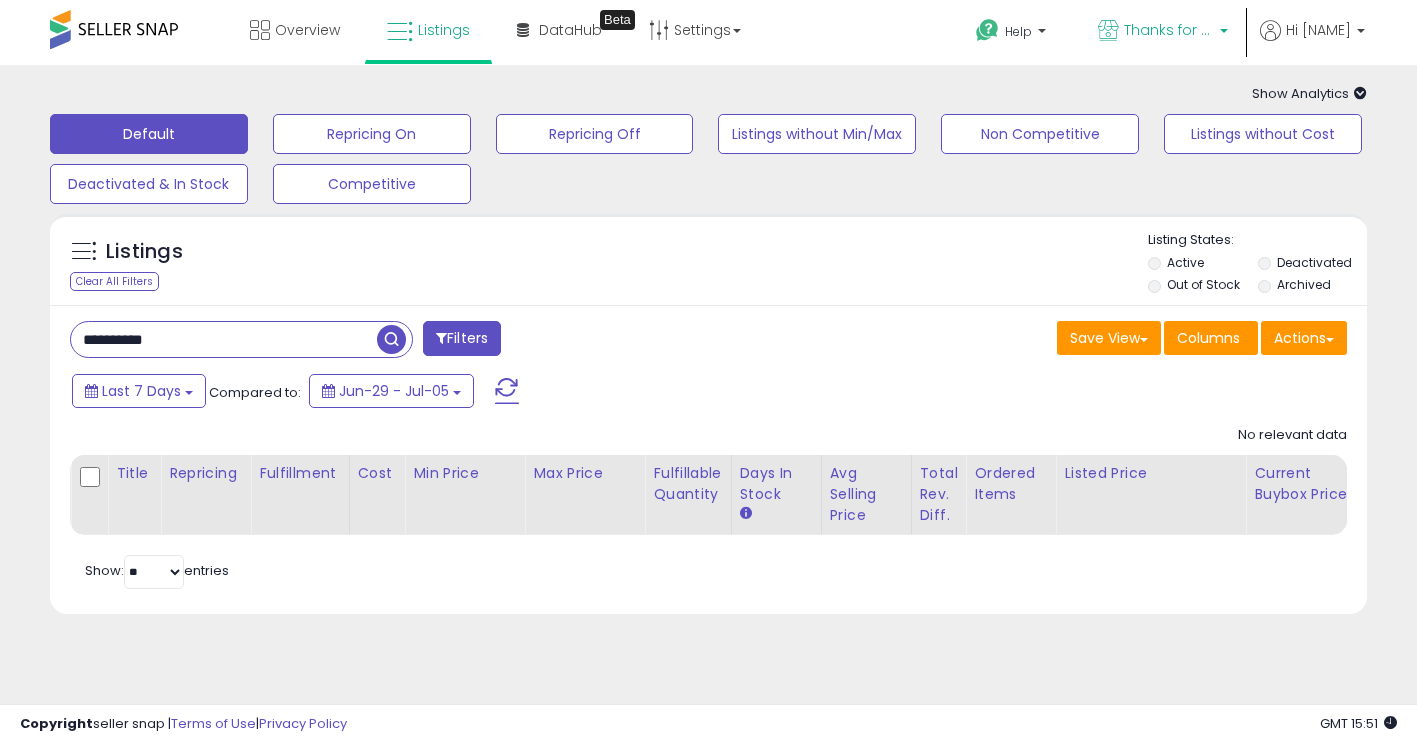 click on "Thanks for choosing Us" at bounding box center (1163, 32) 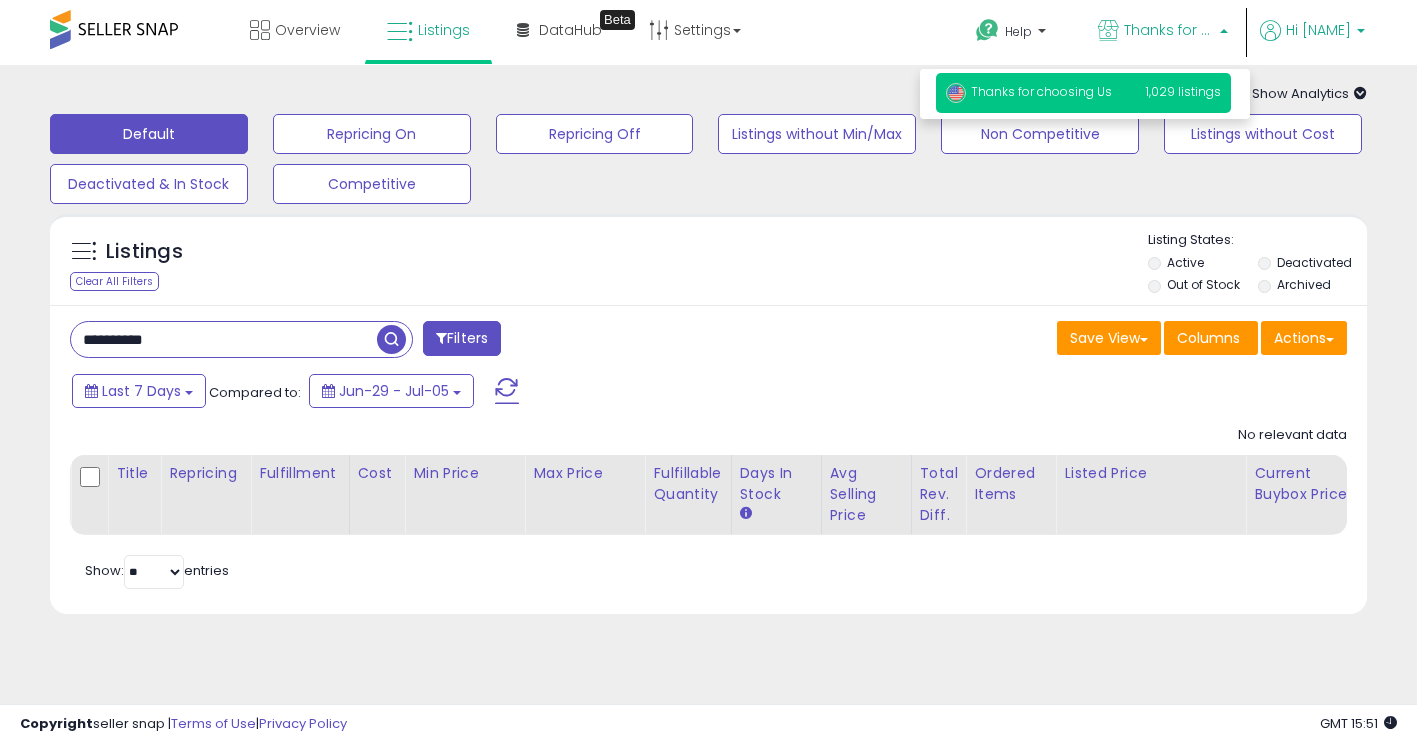 click on "Hi [NAME]" at bounding box center [1318, 30] 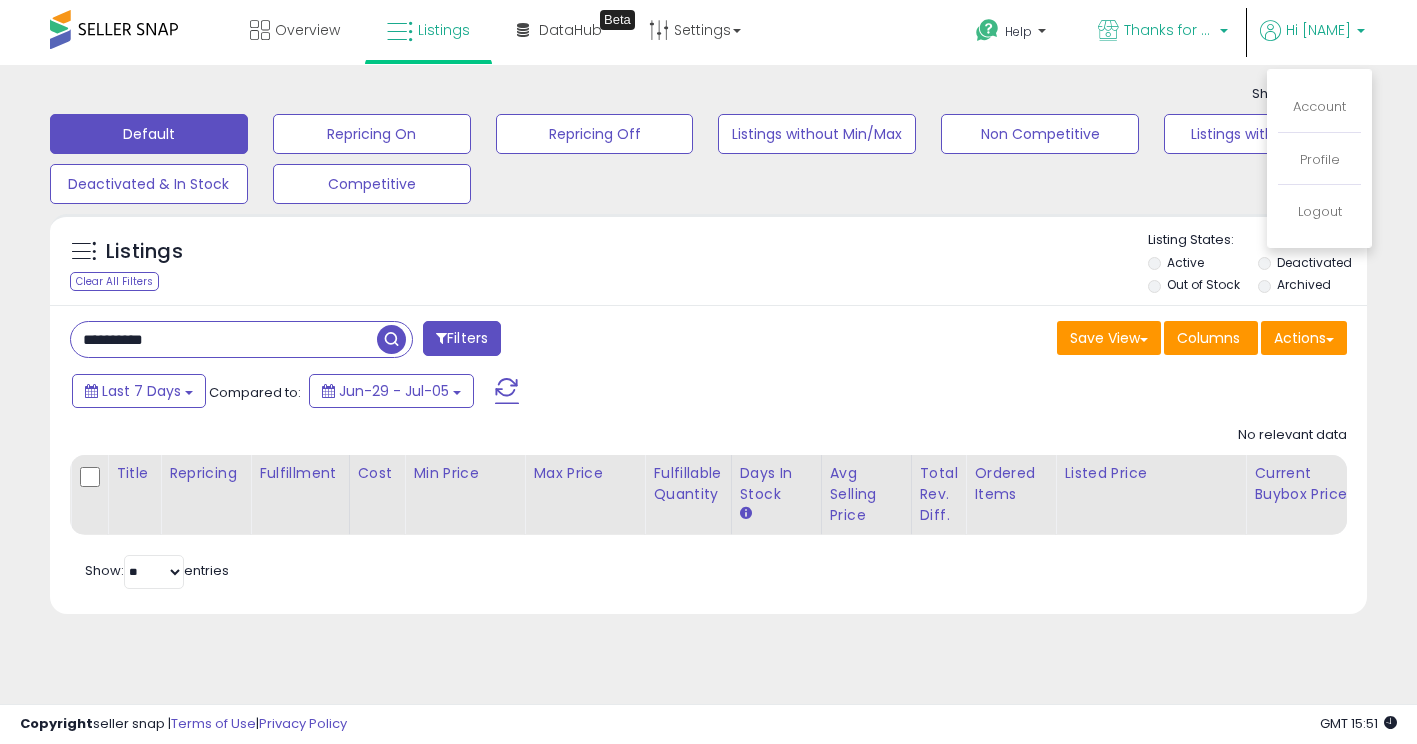 click on "Thanks for choosing Us" at bounding box center (1169, 30) 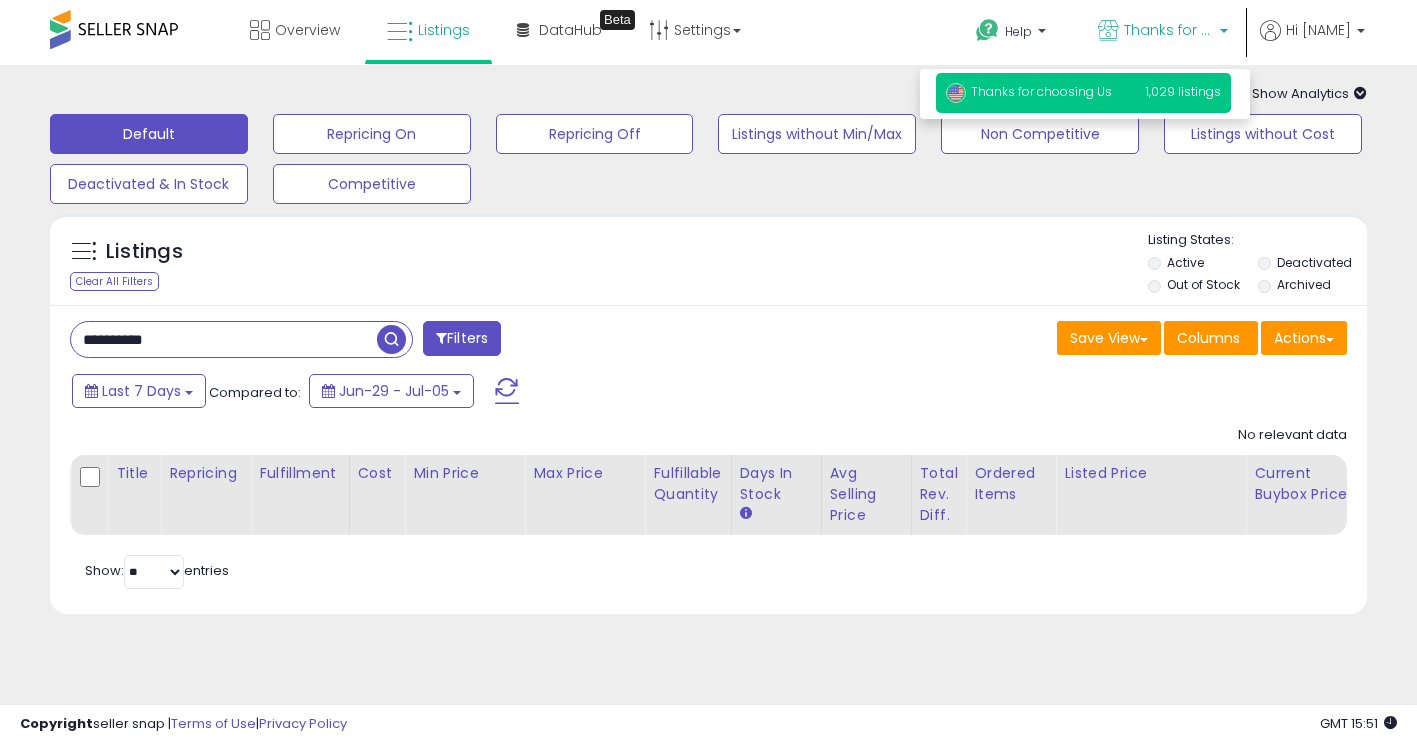 click on "Thanks for choosing Us
1,029
listings" at bounding box center [1083, 93] 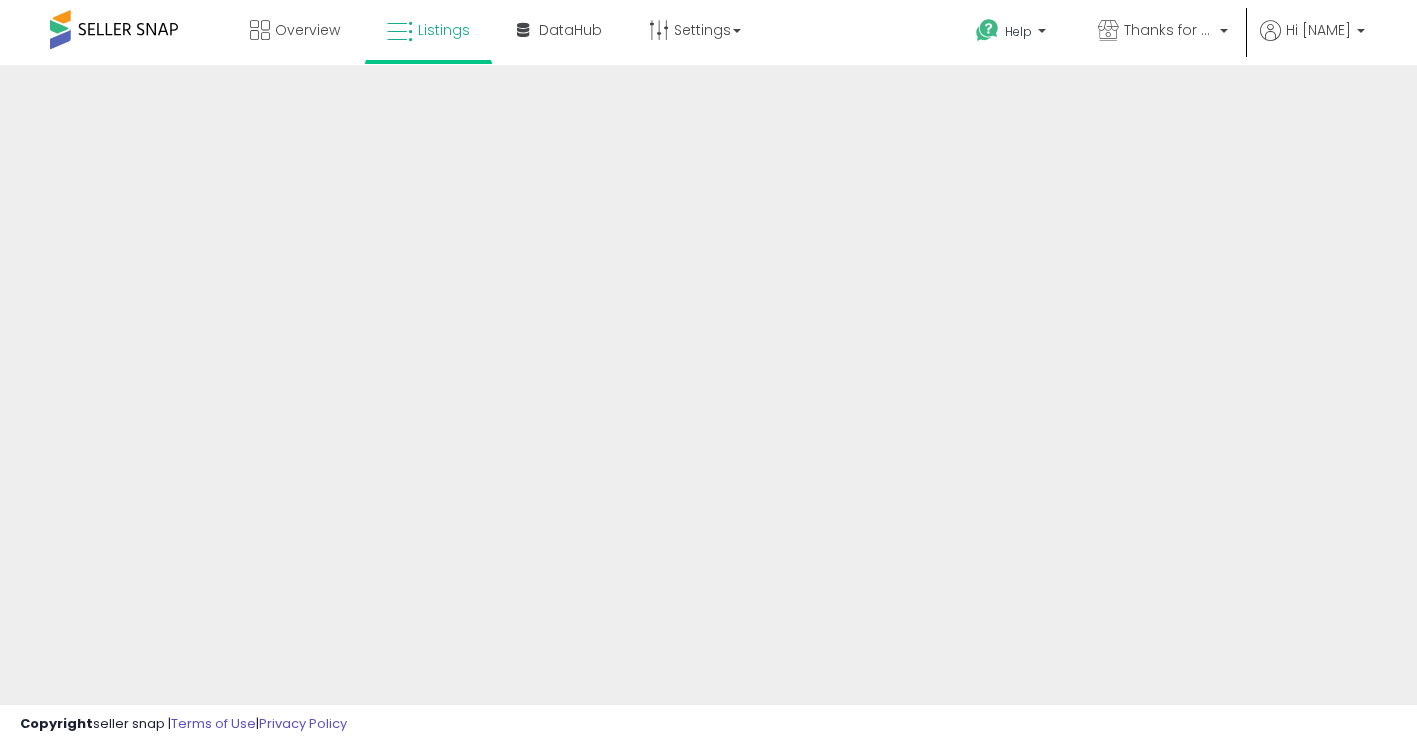scroll, scrollTop: 0, scrollLeft: 0, axis: both 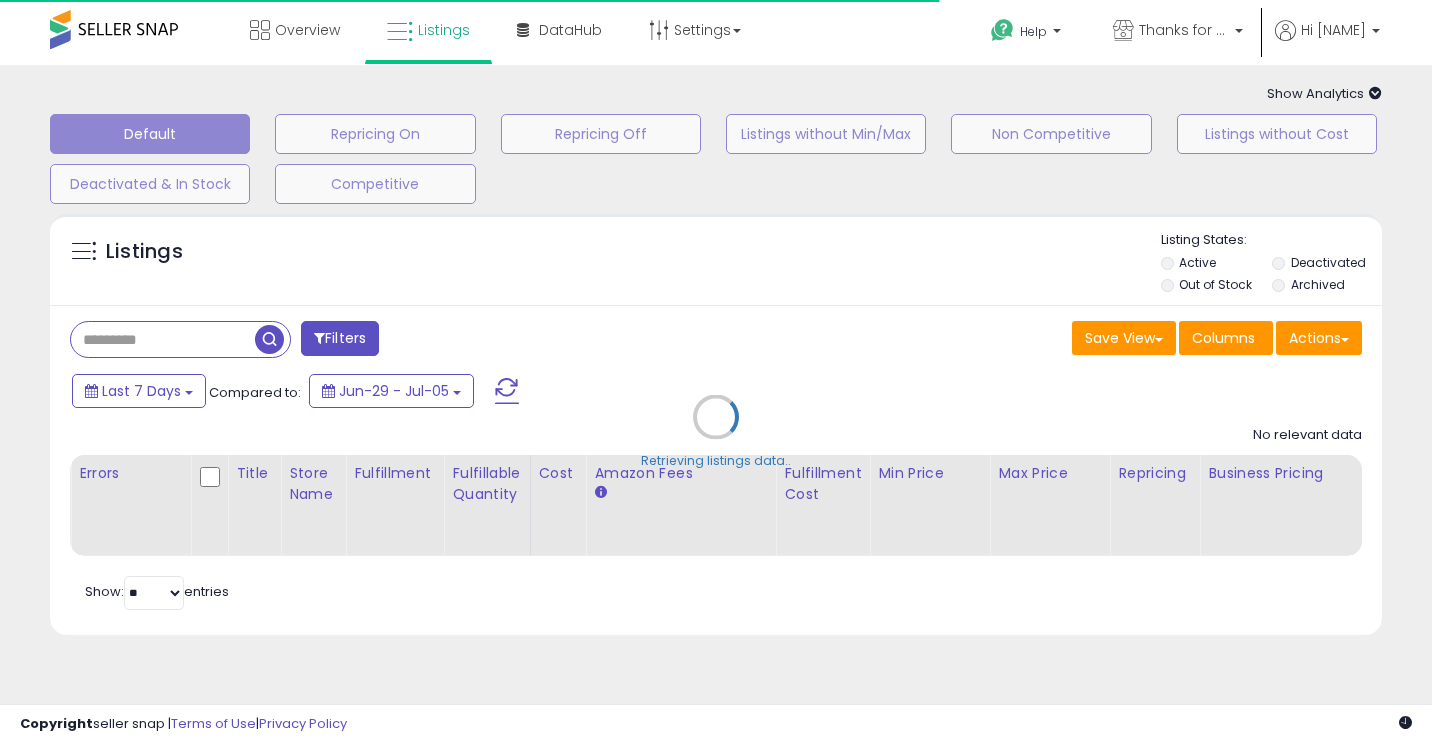 type on "**********" 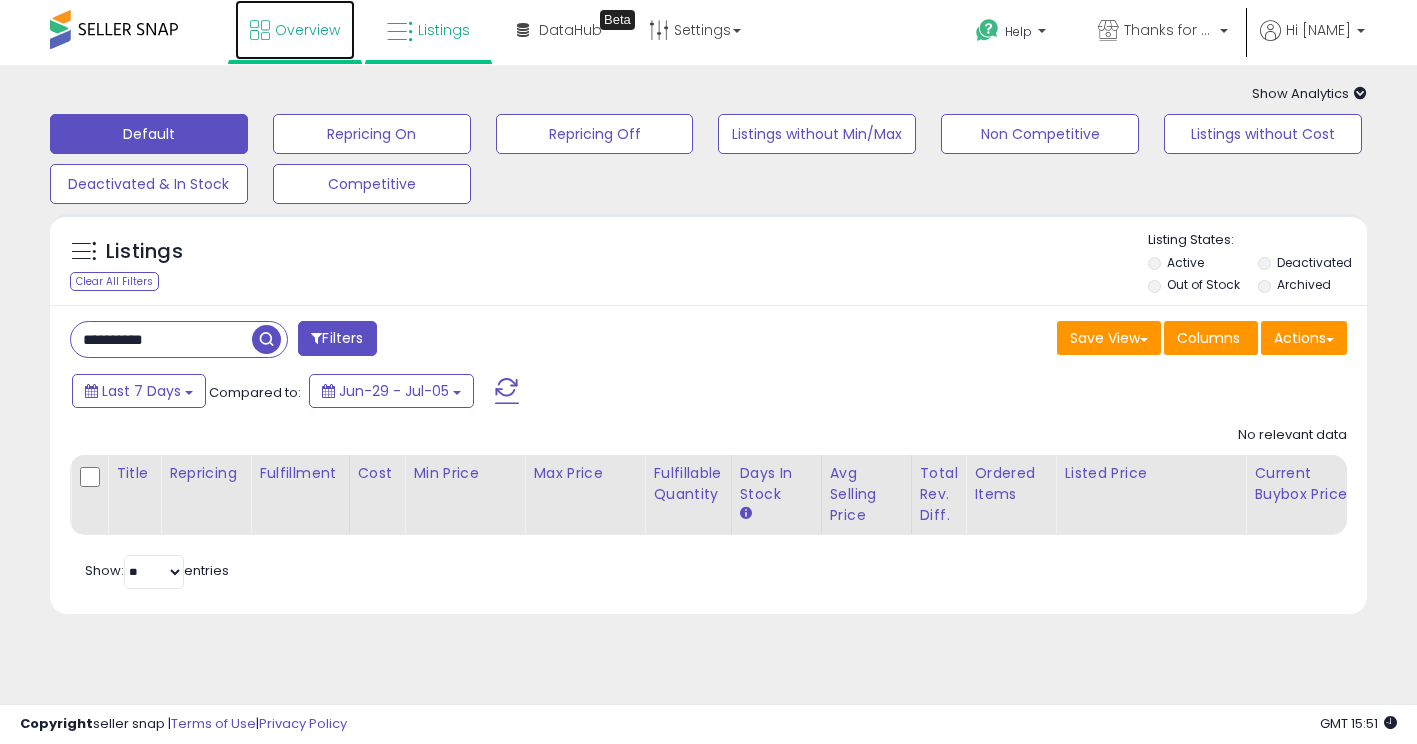 click on "Overview" at bounding box center [307, 30] 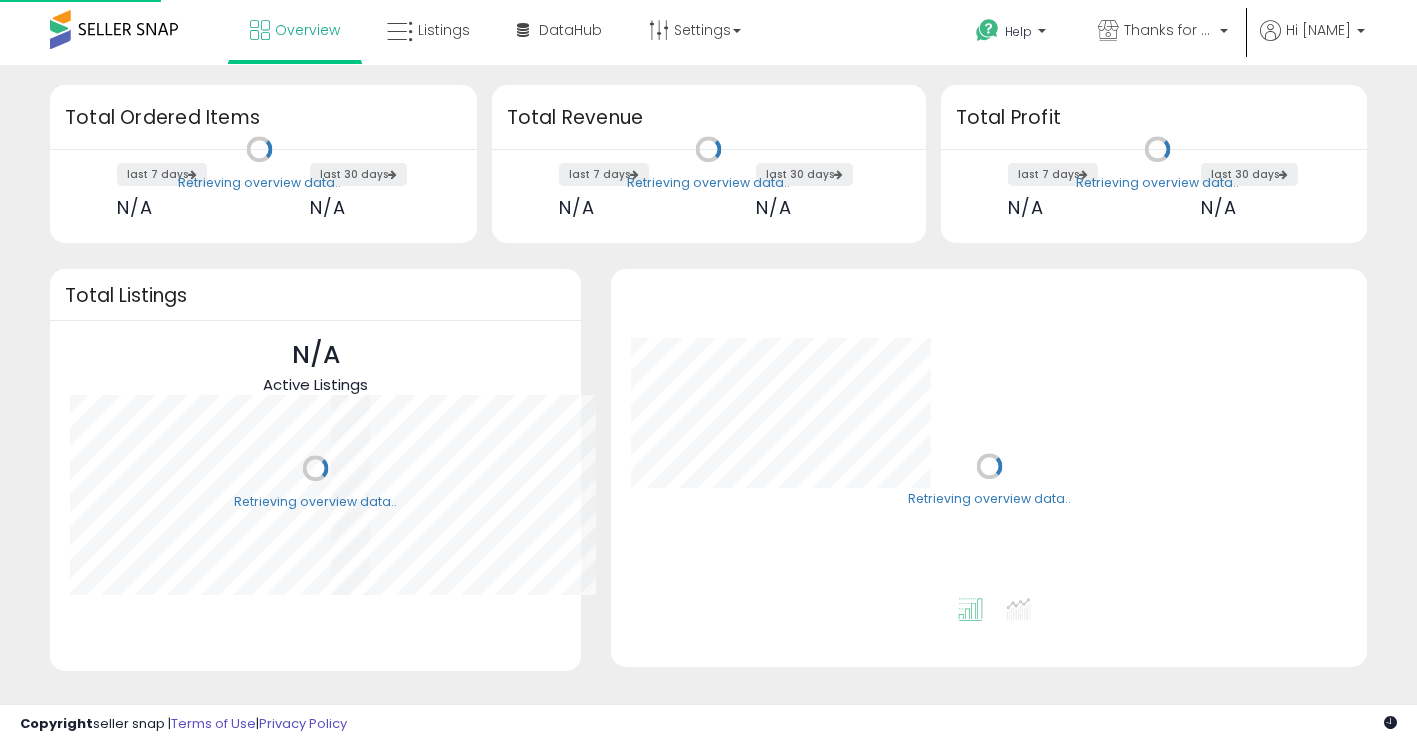 scroll, scrollTop: 0, scrollLeft: 0, axis: both 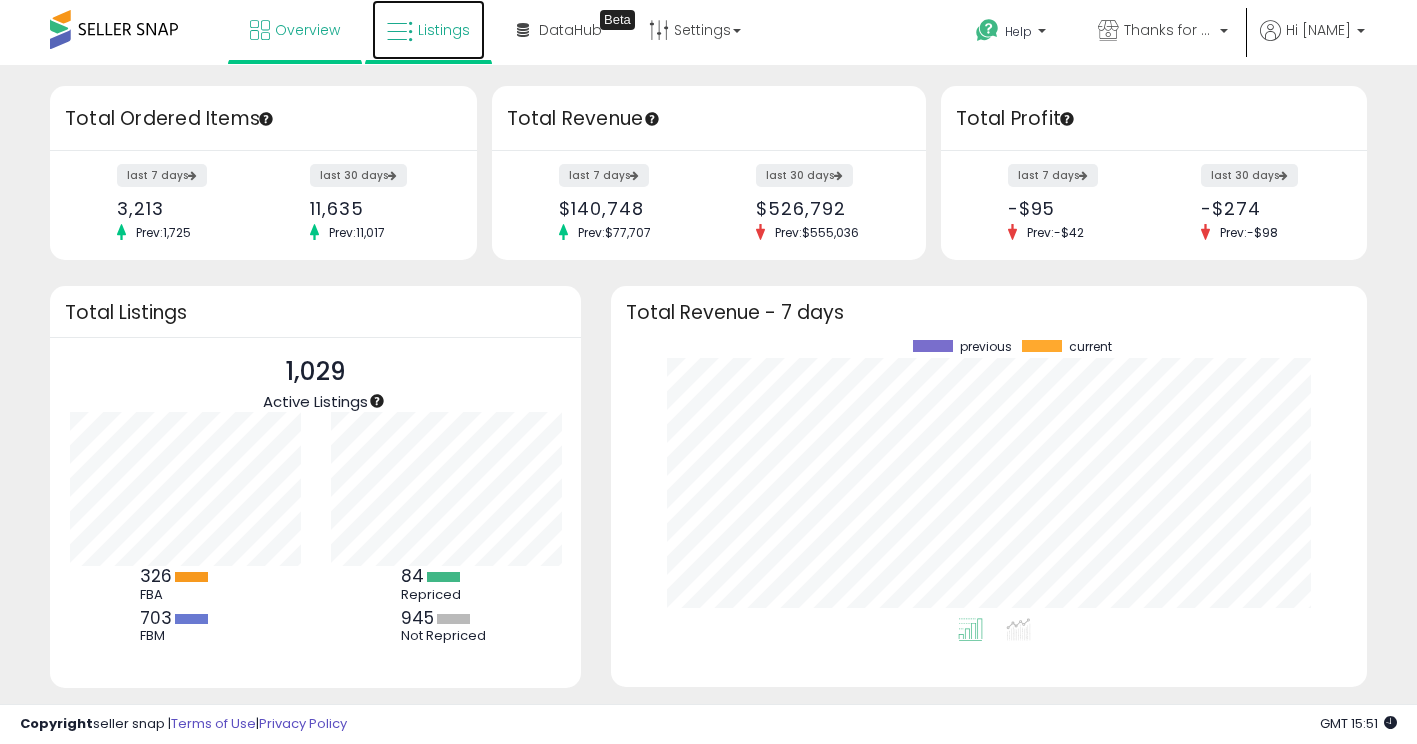 click on "Listings" at bounding box center (428, 30) 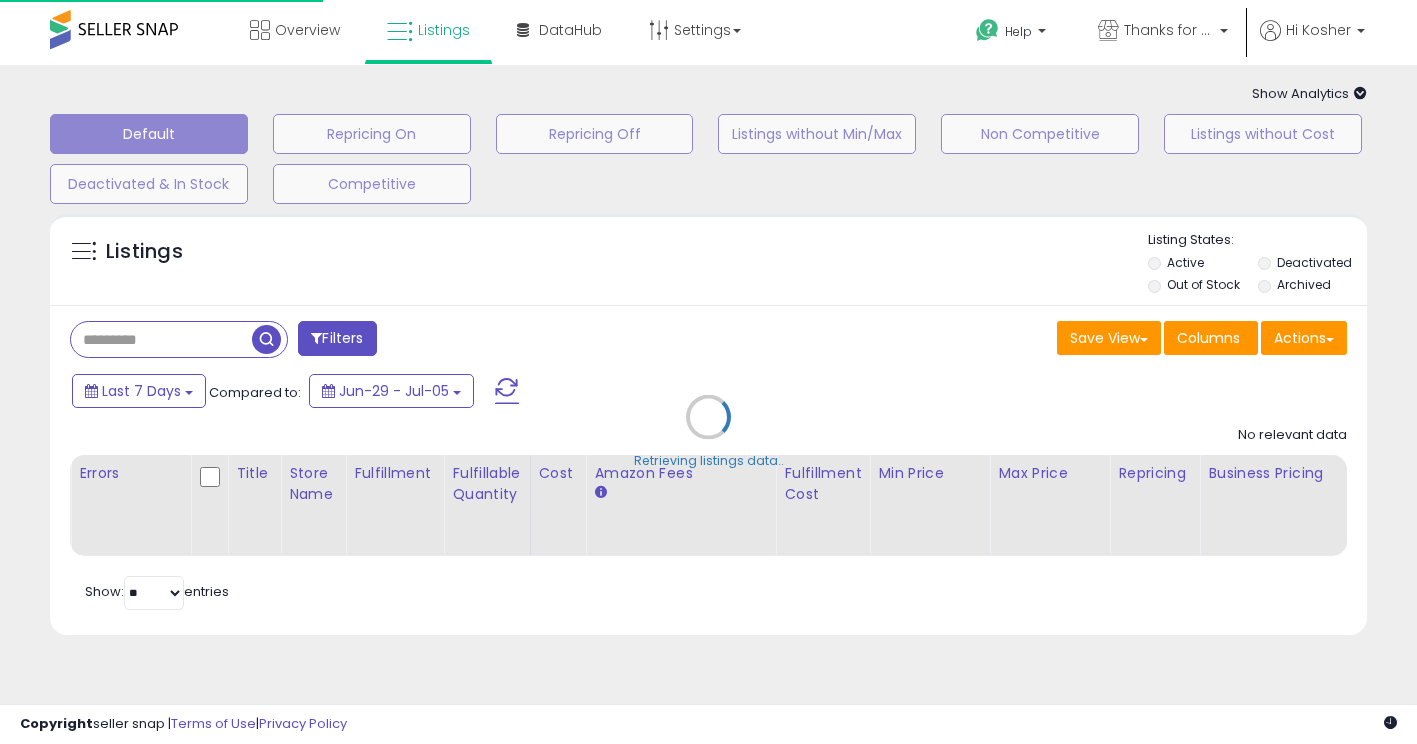 scroll, scrollTop: 0, scrollLeft: 0, axis: both 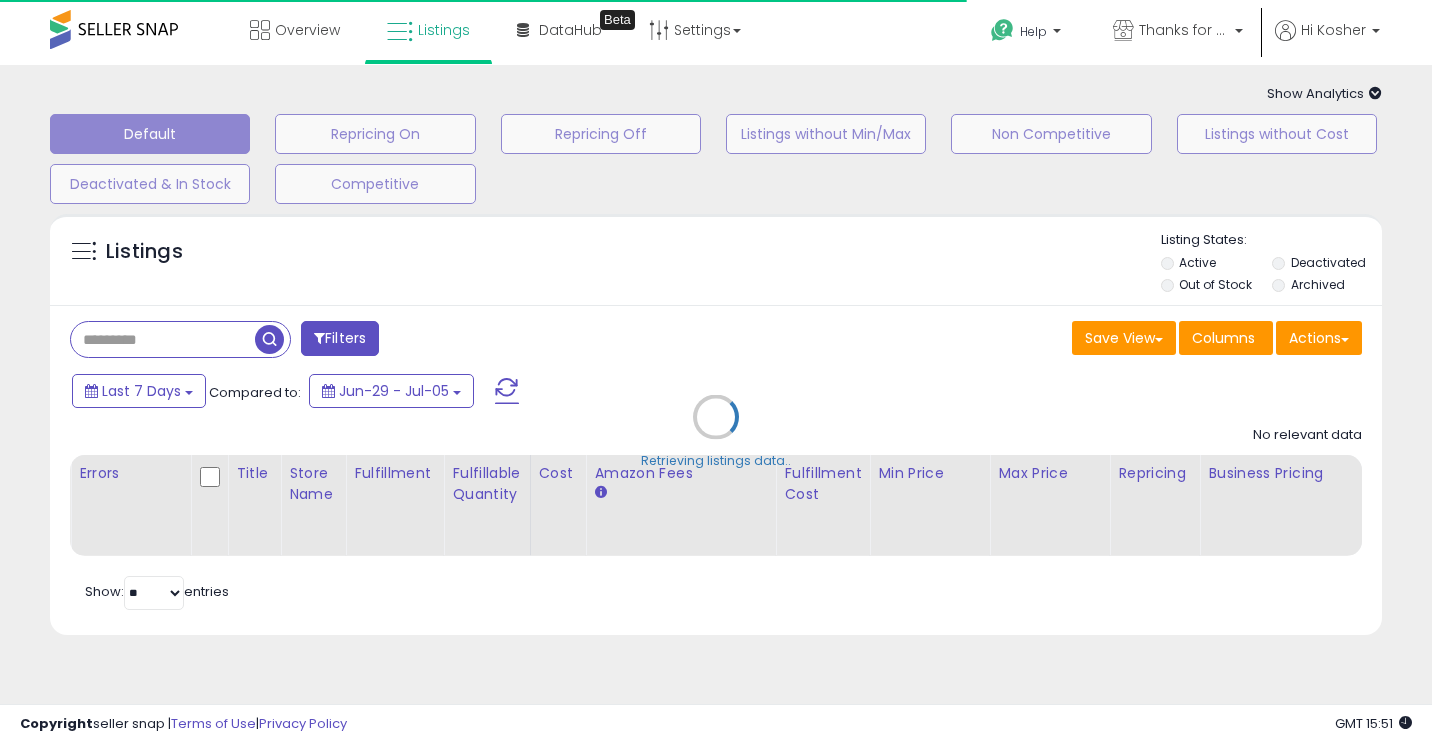 click on "Retrieving listings data.." at bounding box center (716, 432) 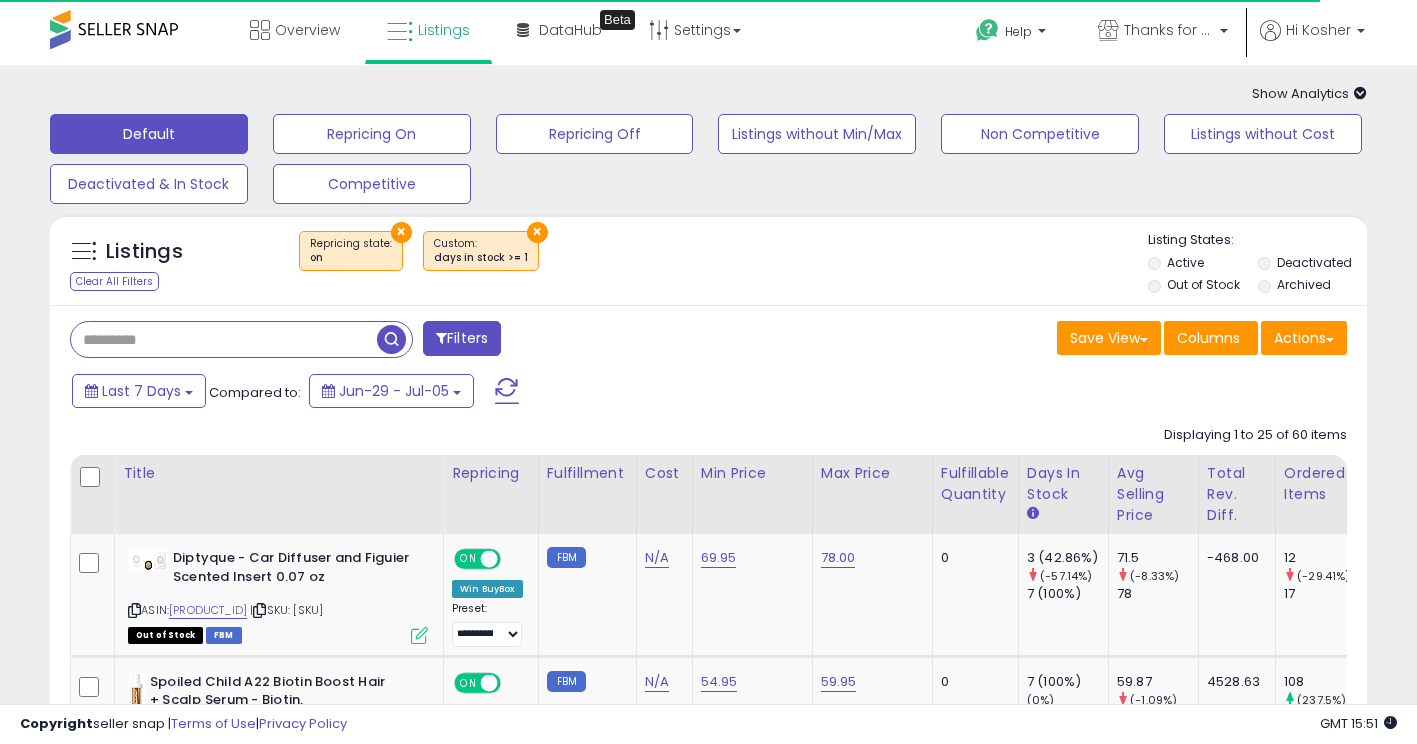 click at bounding box center (224, 339) 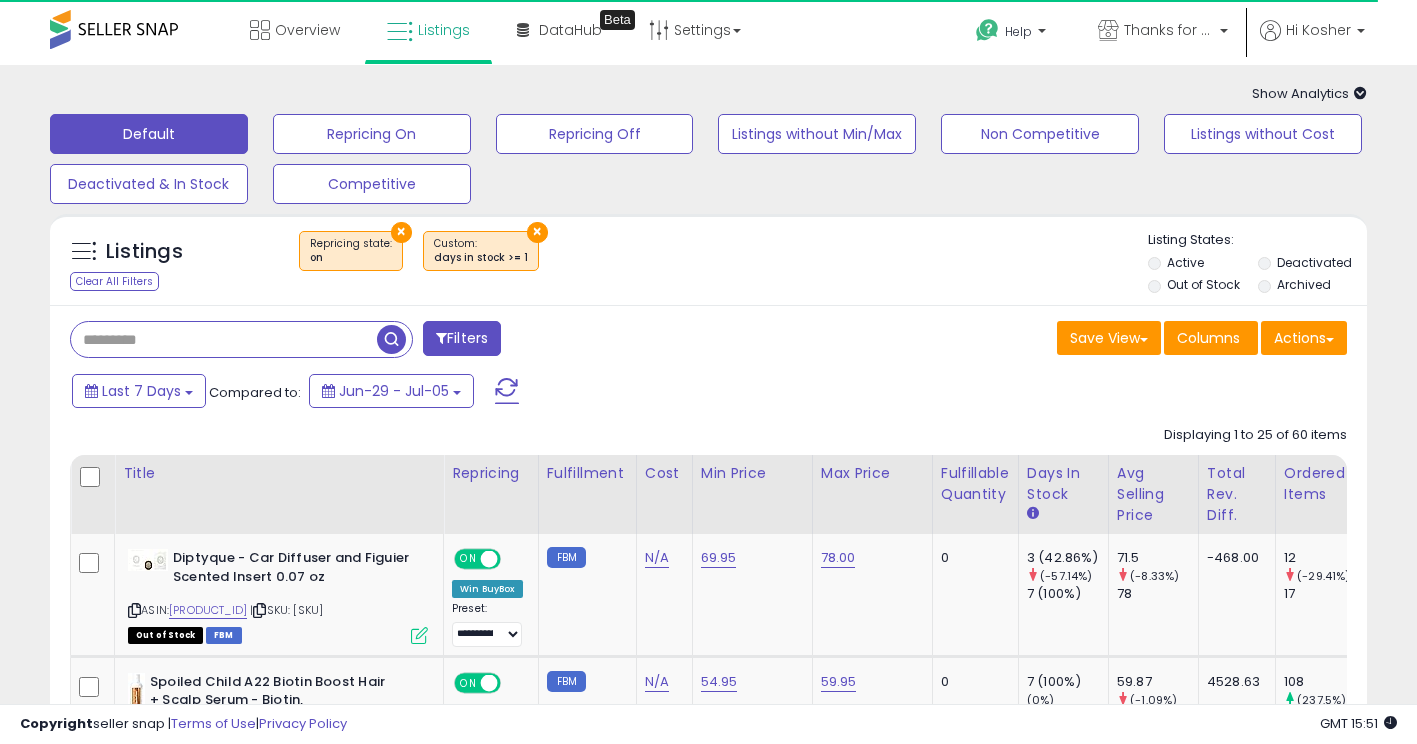 paste on "**********" 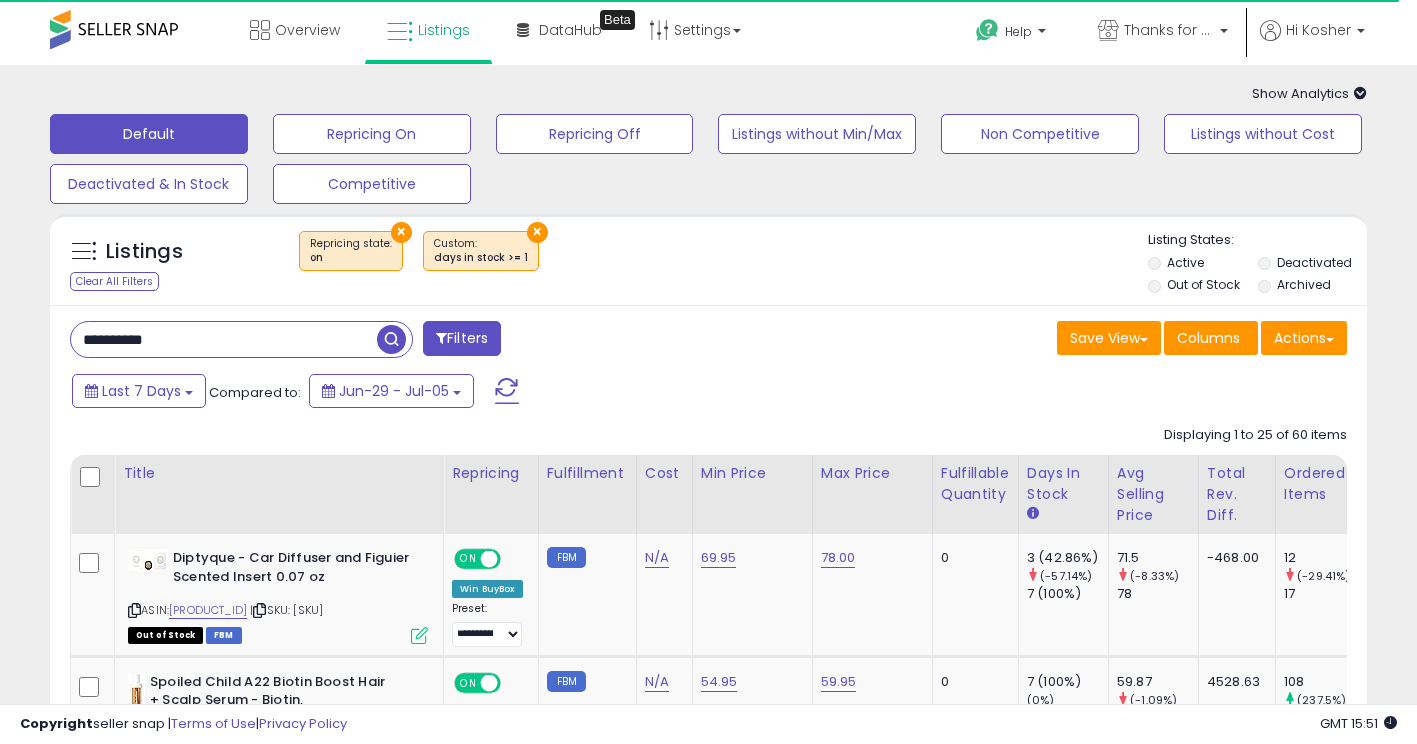 click at bounding box center (391, 339) 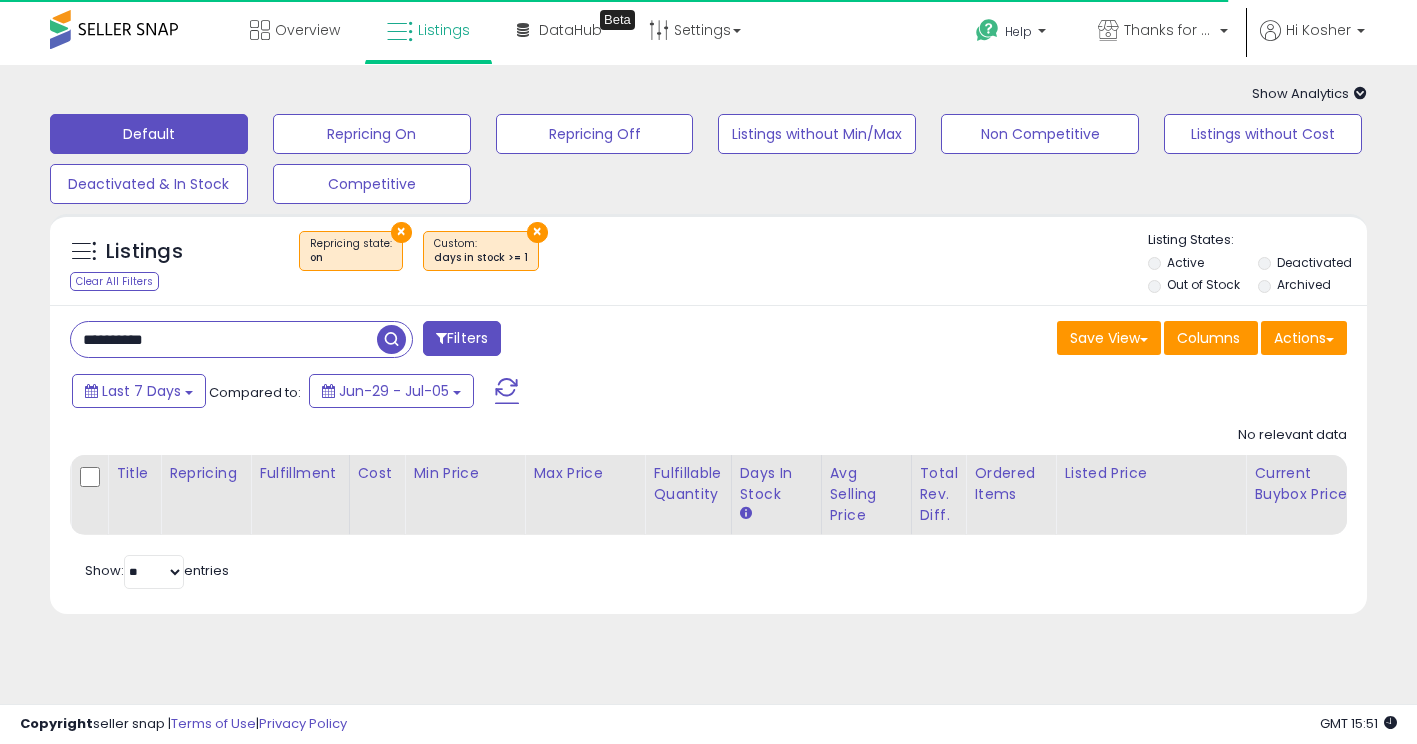 click on "×" at bounding box center [401, 232] 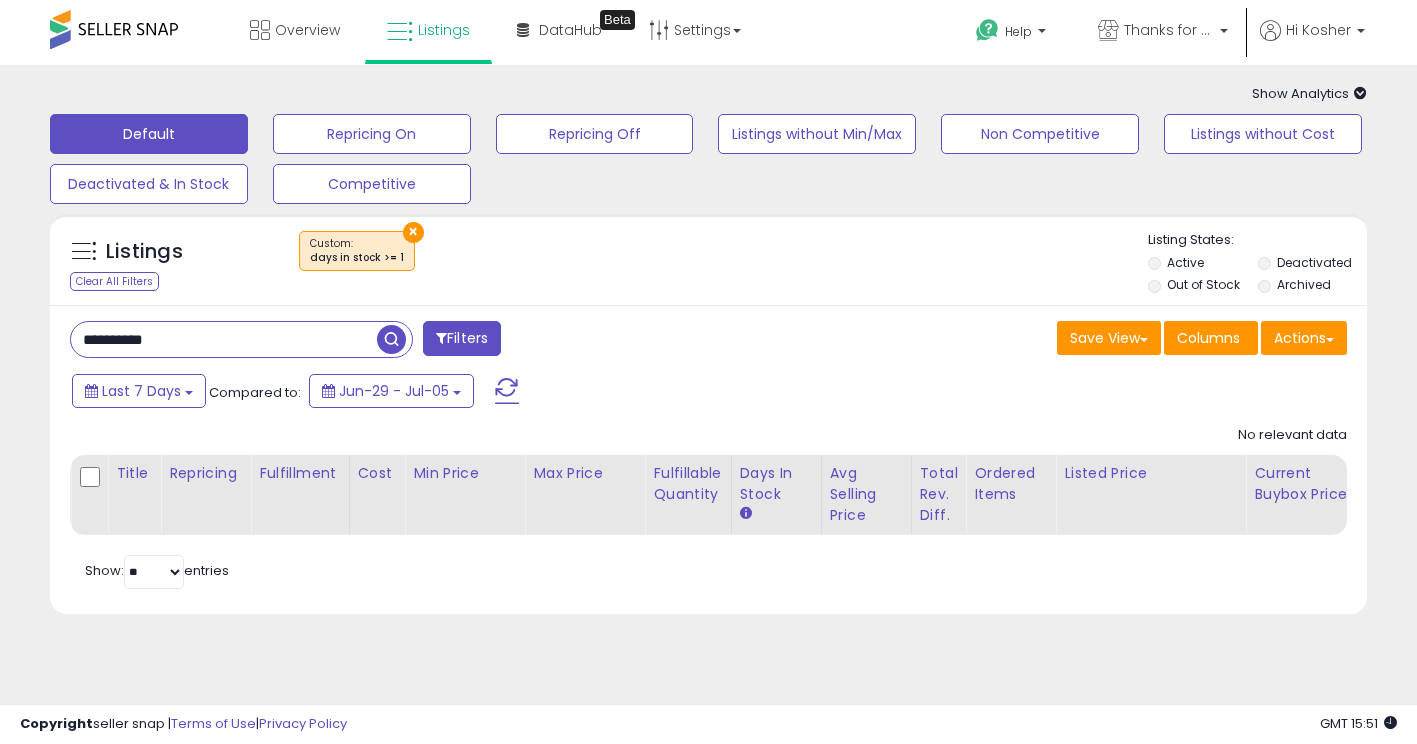 click on "×
Custom:
days in stock >= 1" at bounding box center (357, 251) 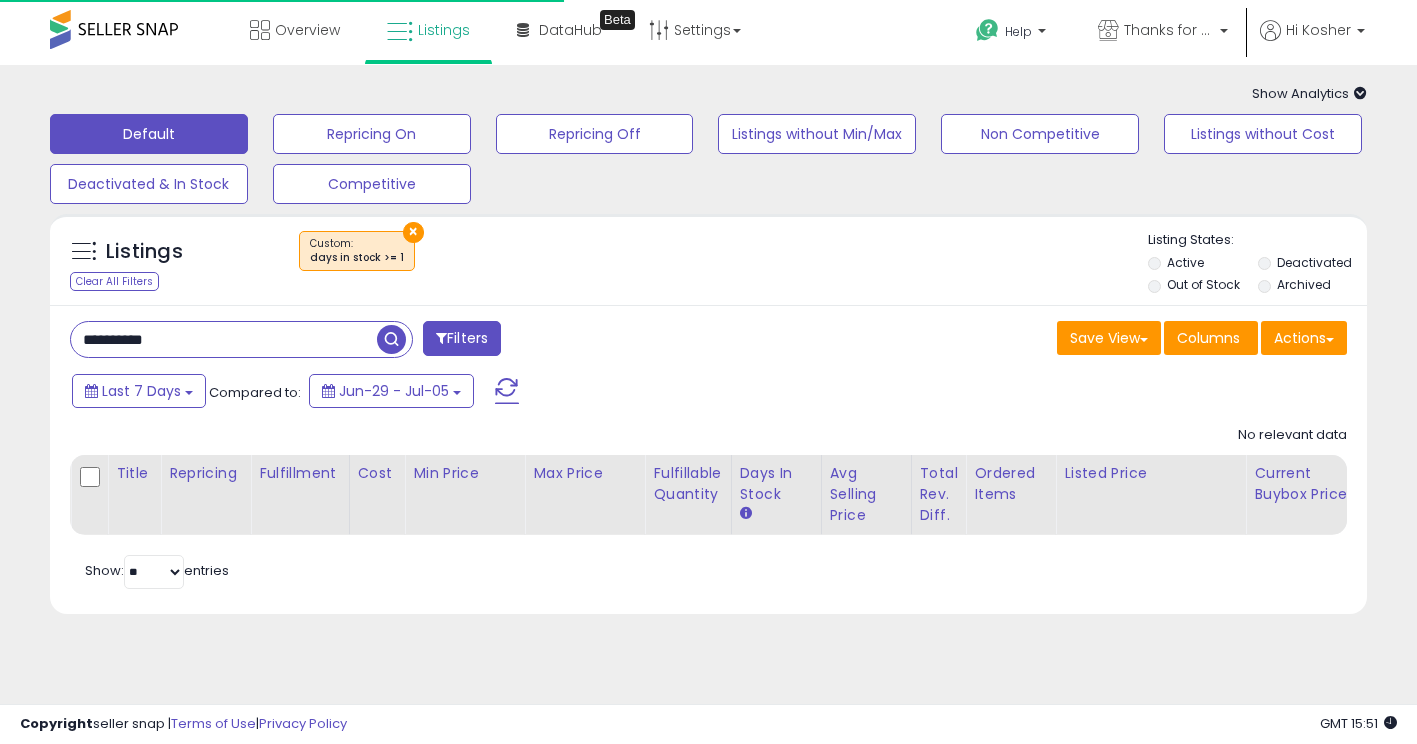 click on "×" at bounding box center (413, 232) 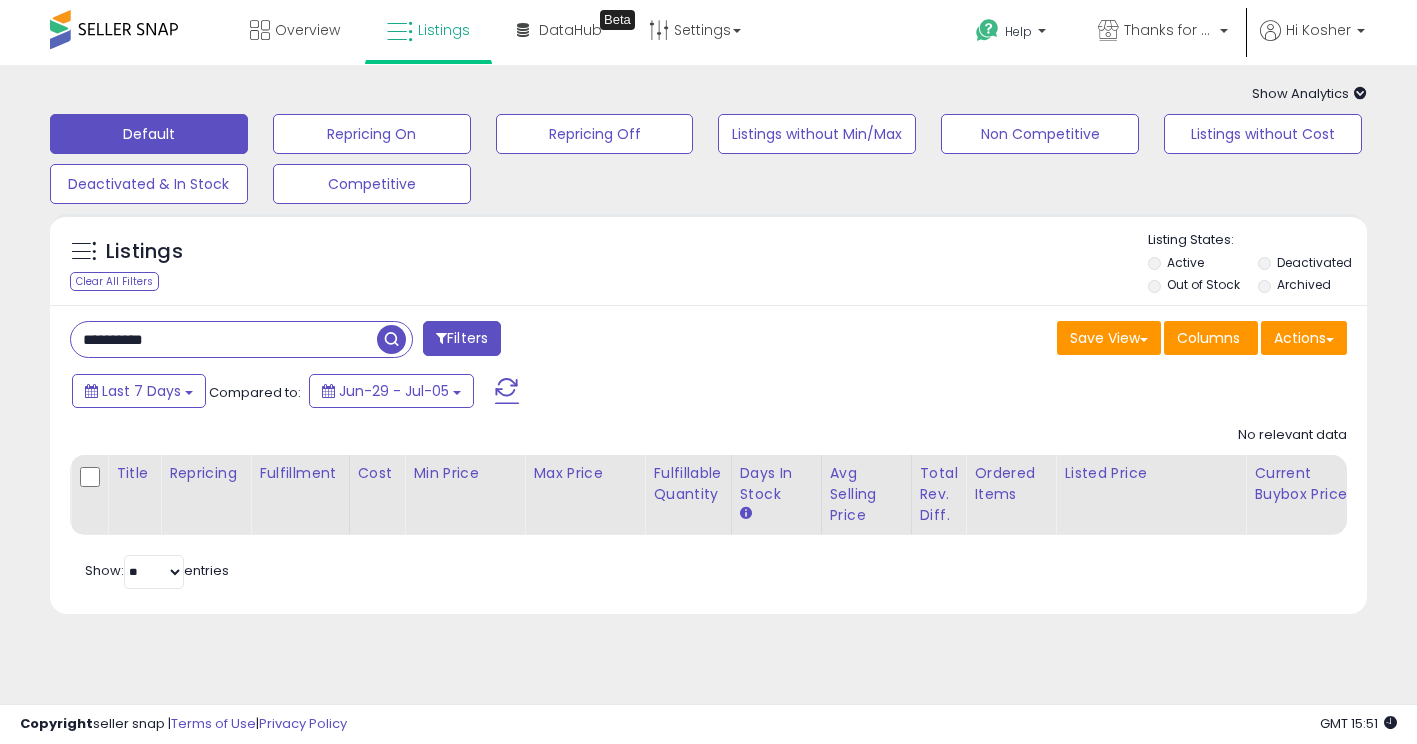 click on "Out of Stock" at bounding box center [1201, 287] 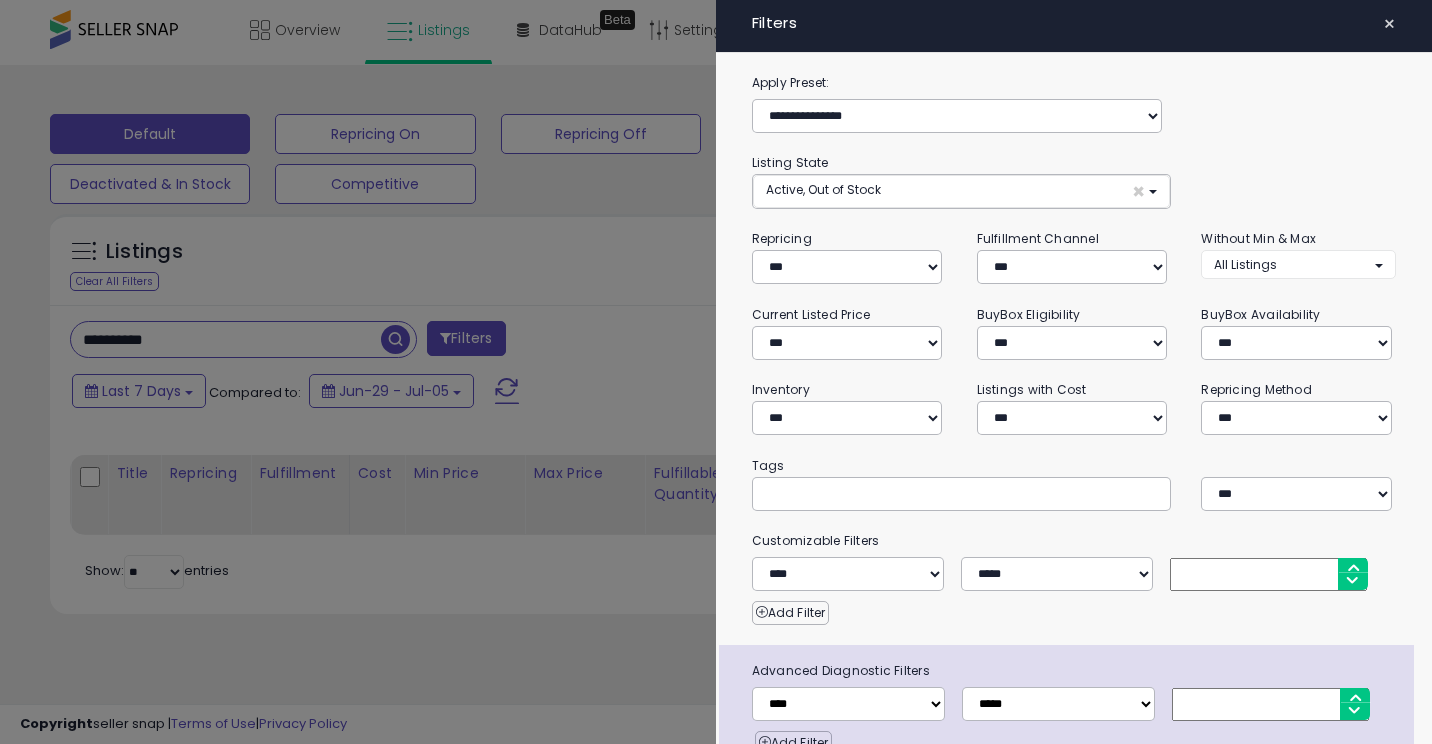 click at bounding box center [716, 372] 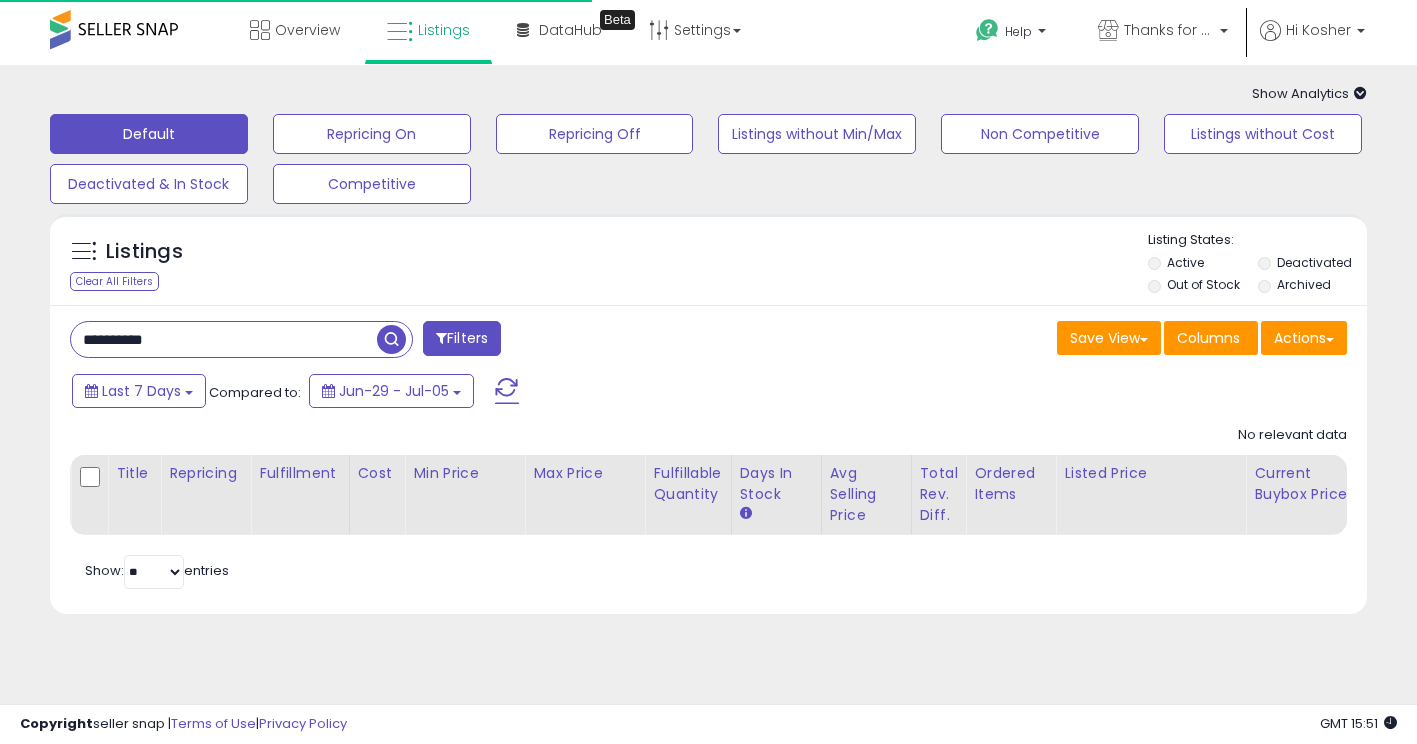 click at bounding box center (391, 339) 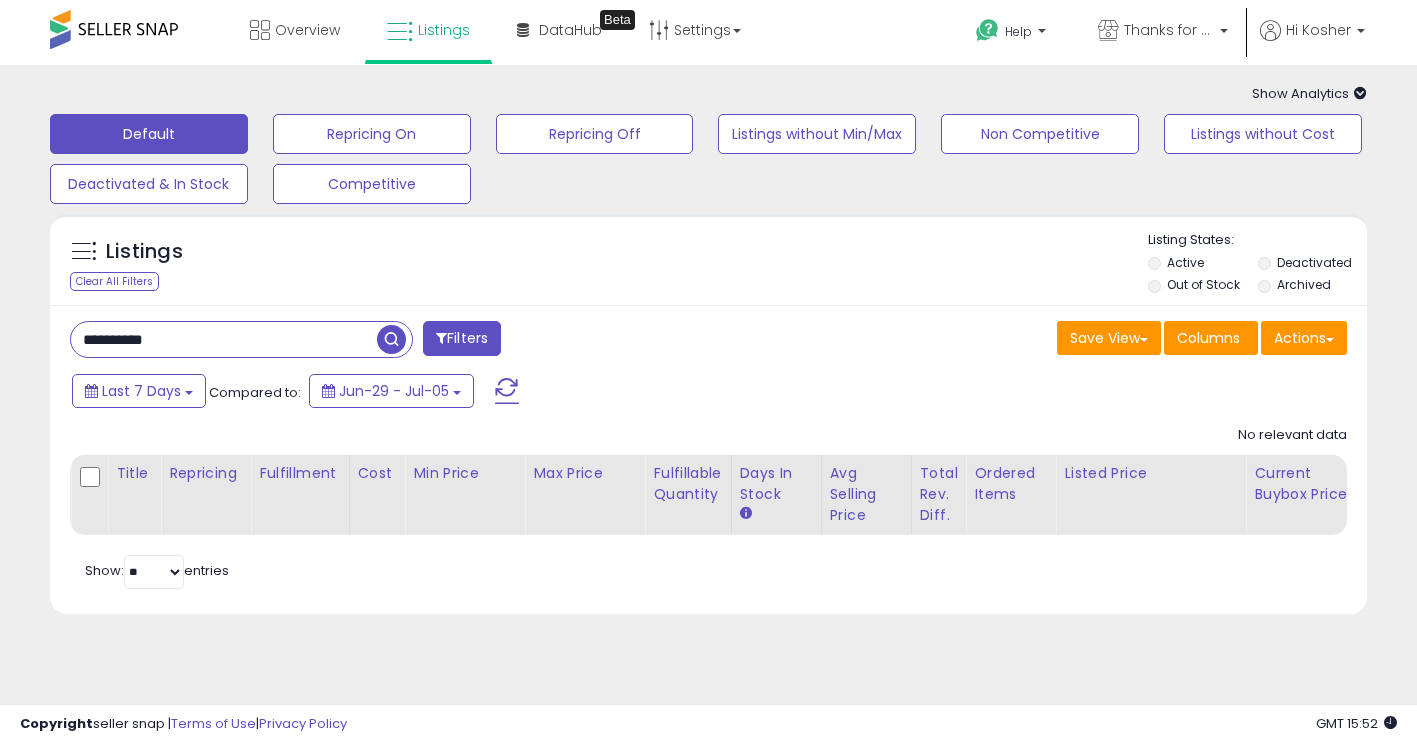 click on "**********" at bounding box center [224, 339] 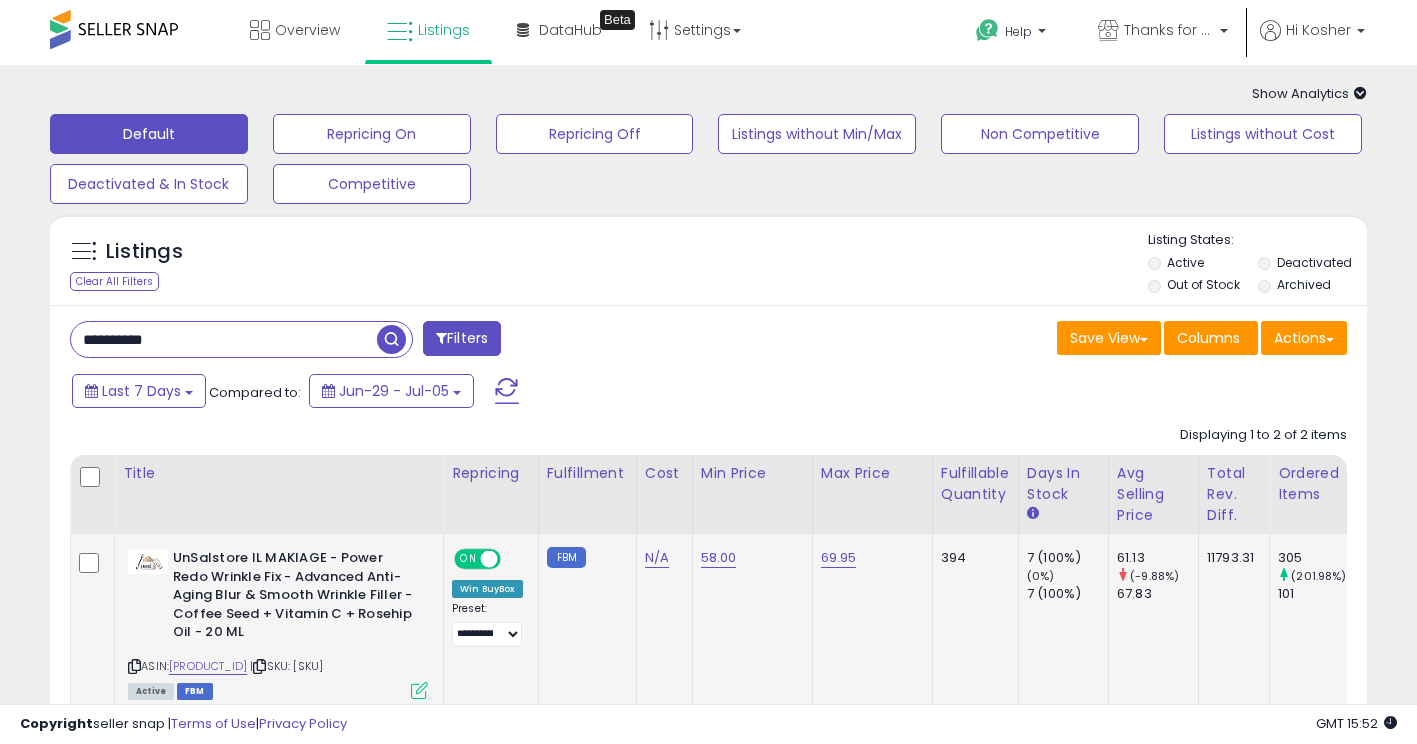 click on "58.00" 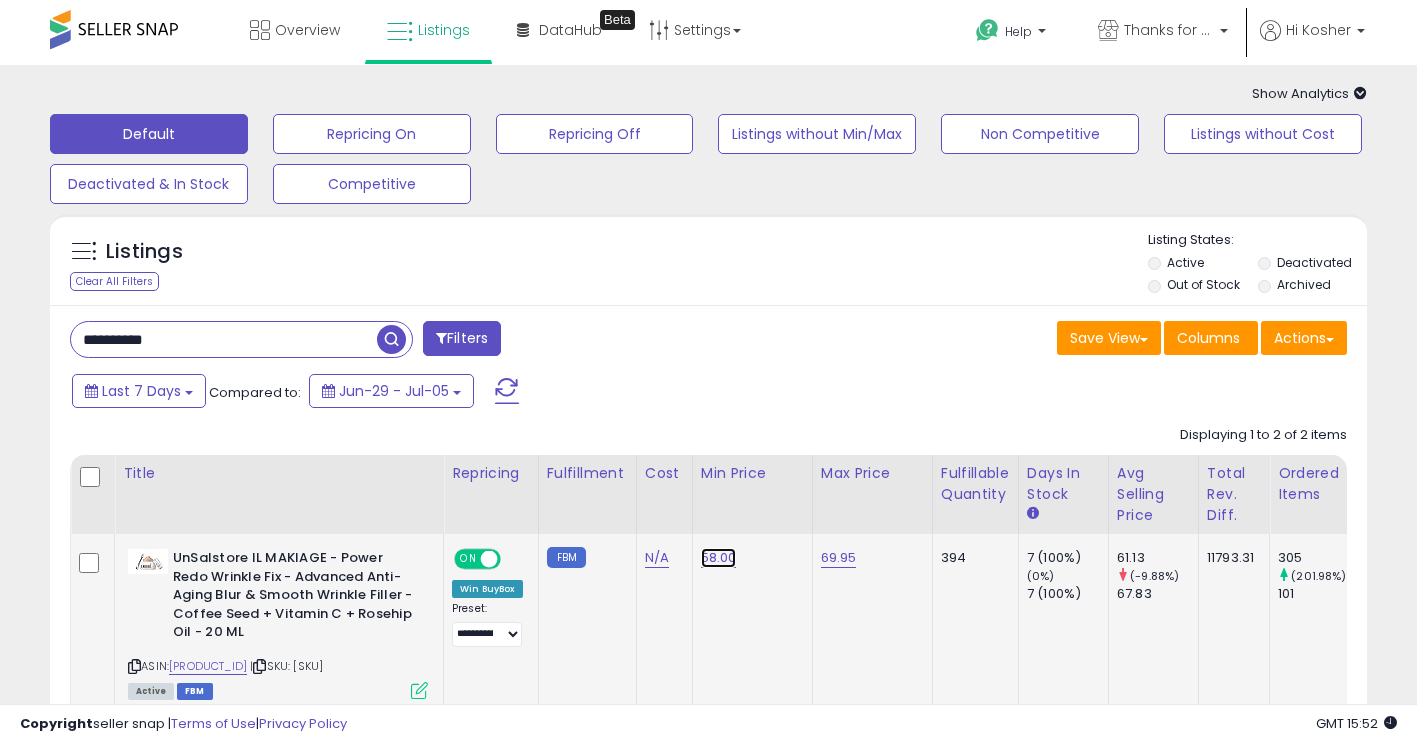 click on "58.00" at bounding box center [719, 558] 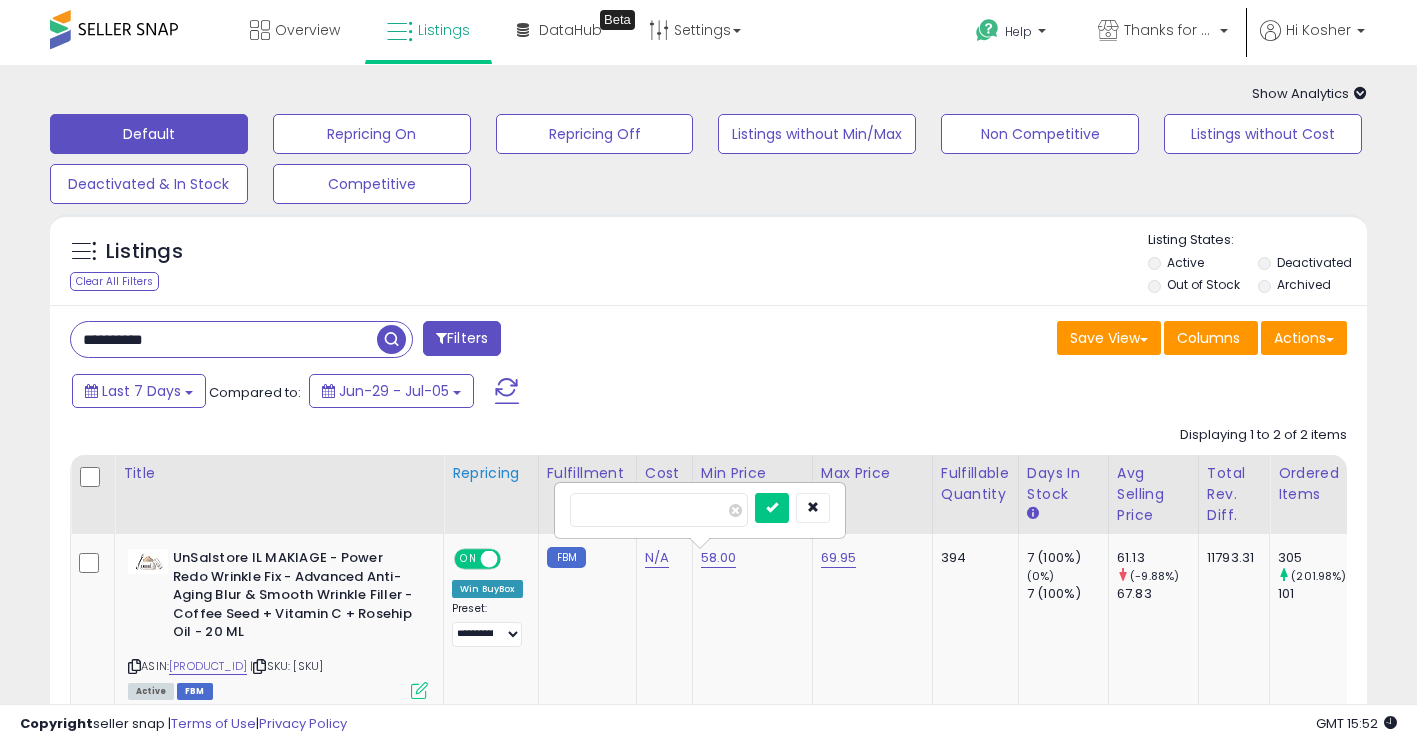 drag, startPoint x: 630, startPoint y: 507, endPoint x: 462, endPoint y: 534, distance: 170.1558 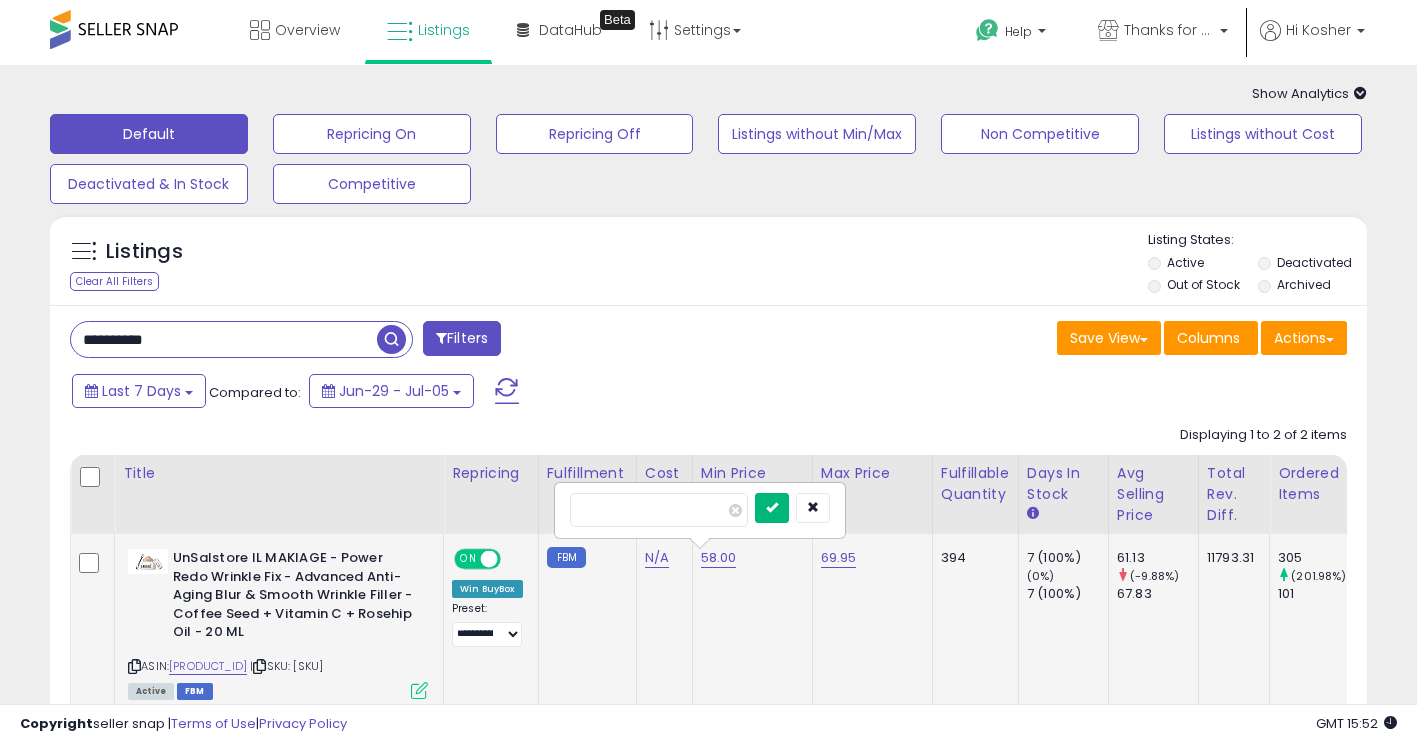 type on "**" 